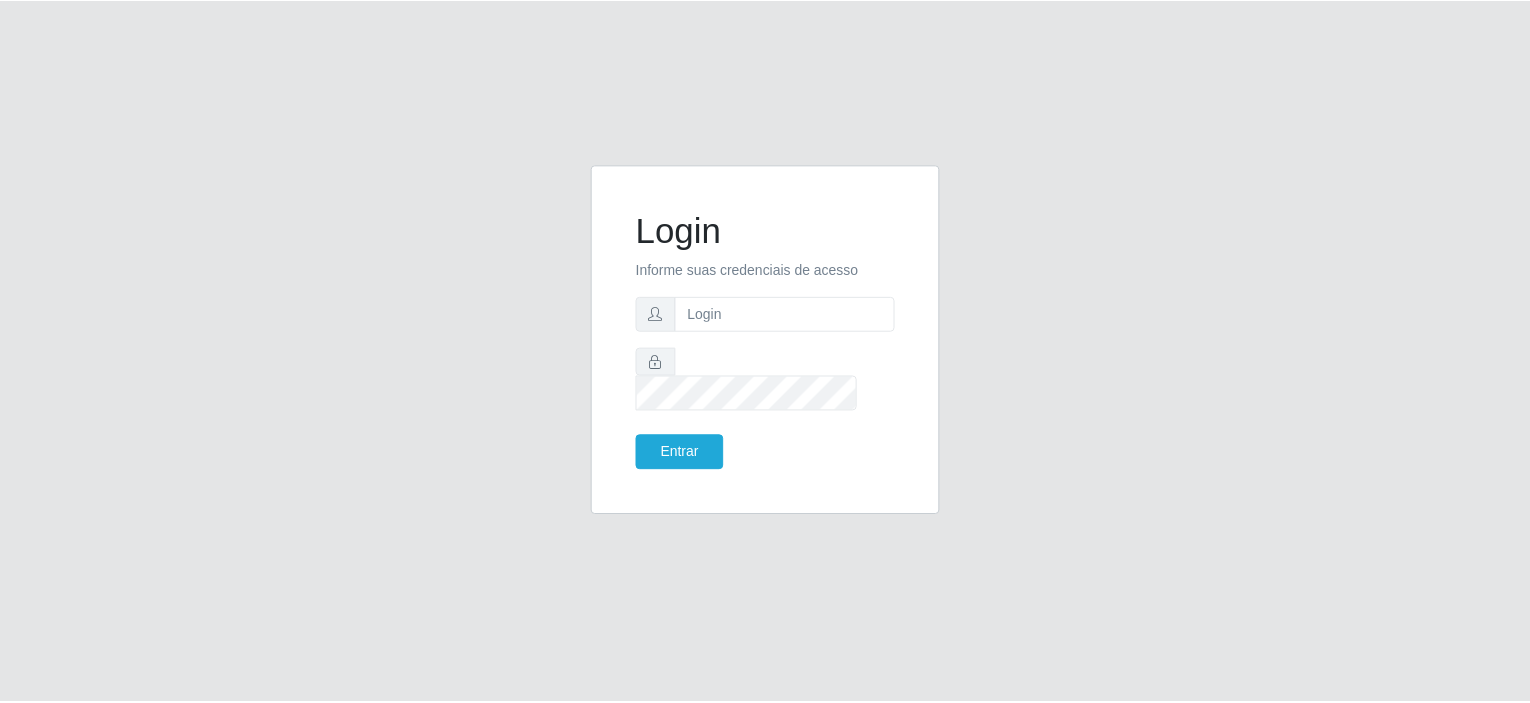 scroll, scrollTop: 0, scrollLeft: 0, axis: both 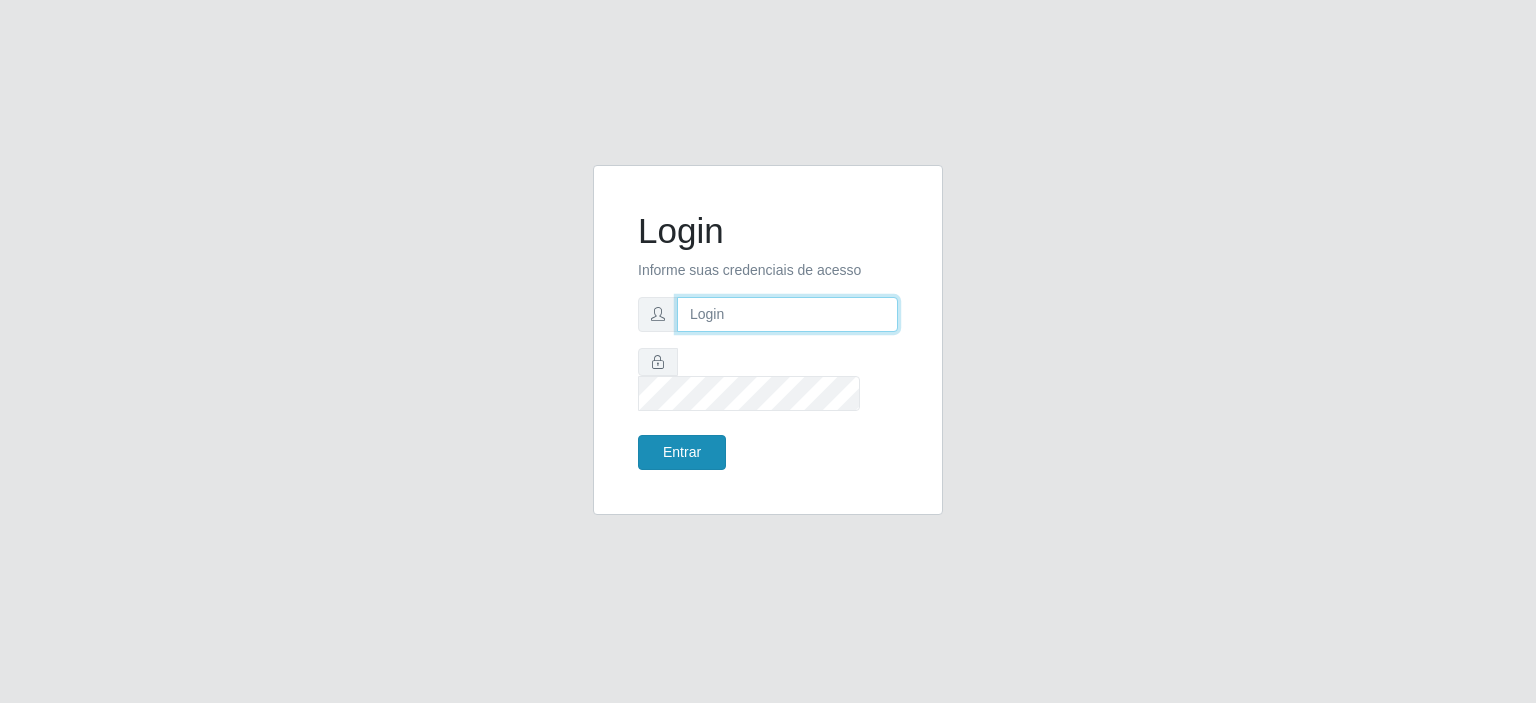 type on "[EMAIL]" 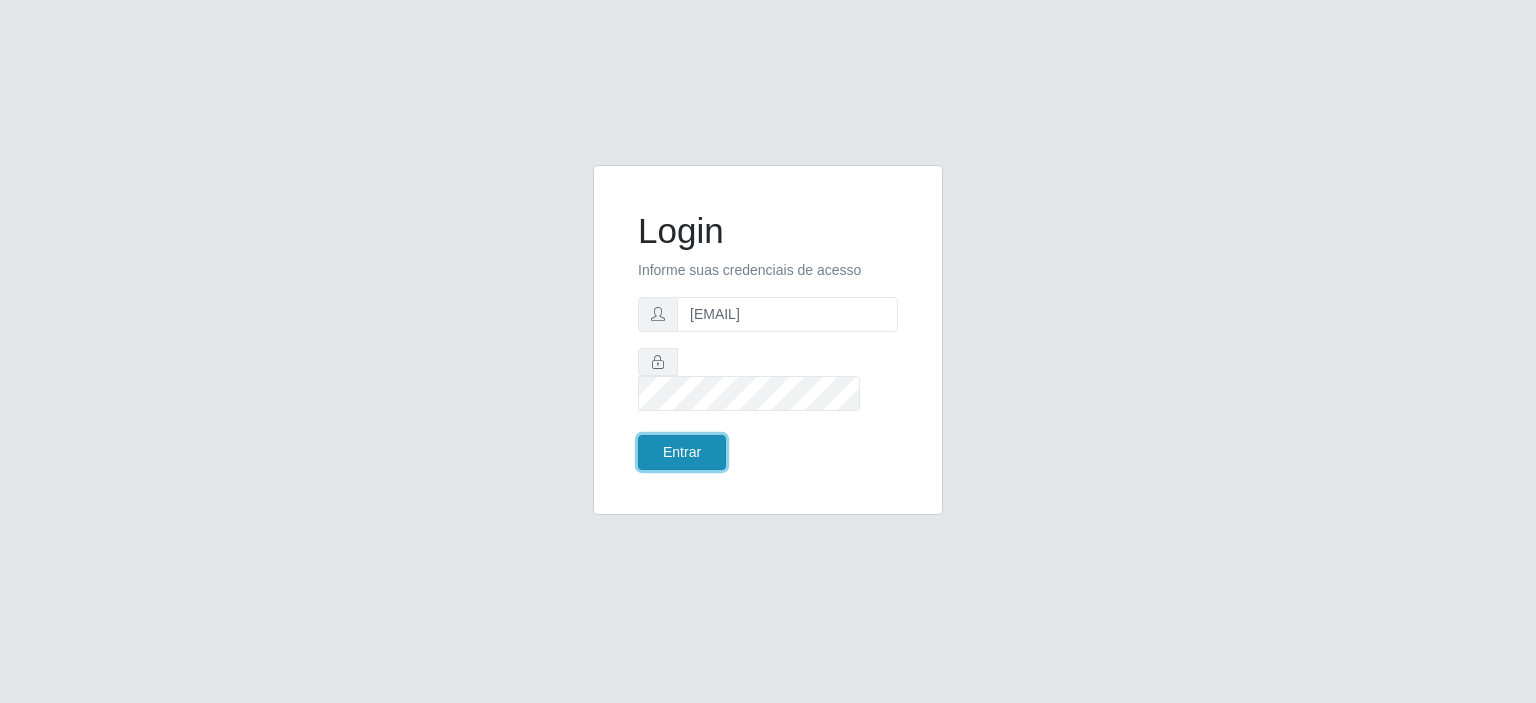 click on "Entrar" at bounding box center [682, 452] 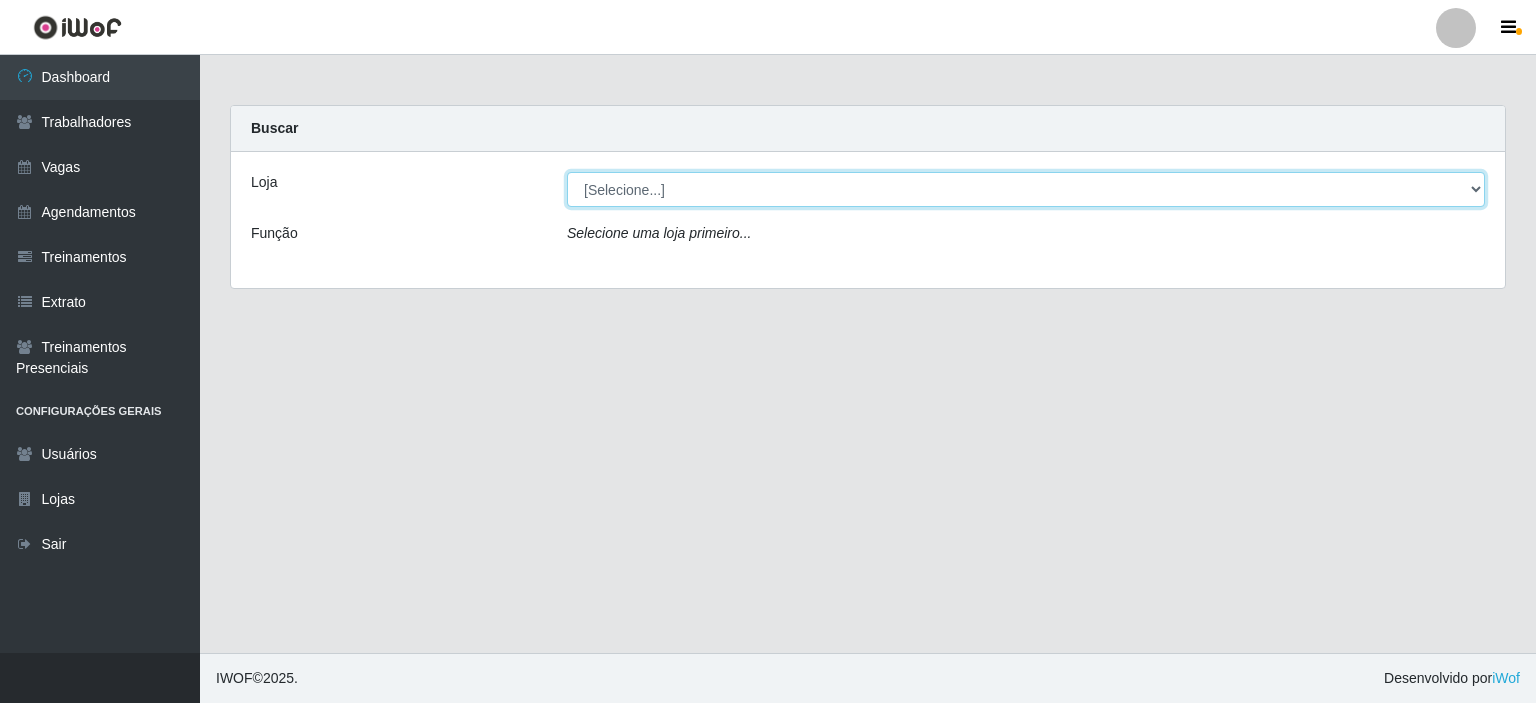click on "[Selecione...] Preço Bom Supermercado" at bounding box center [1026, 189] 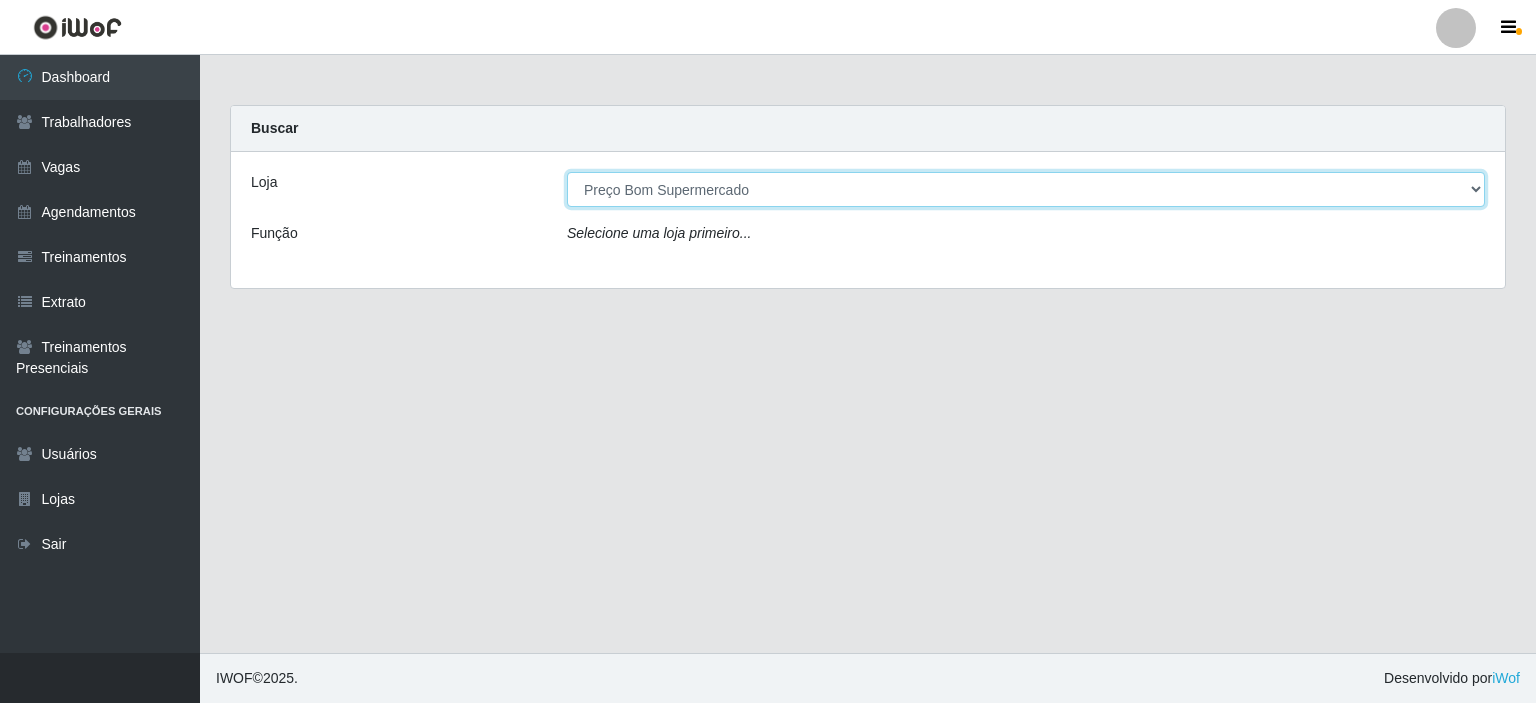 click on "[Selecione...] Preço Bom Supermercado" at bounding box center (1026, 189) 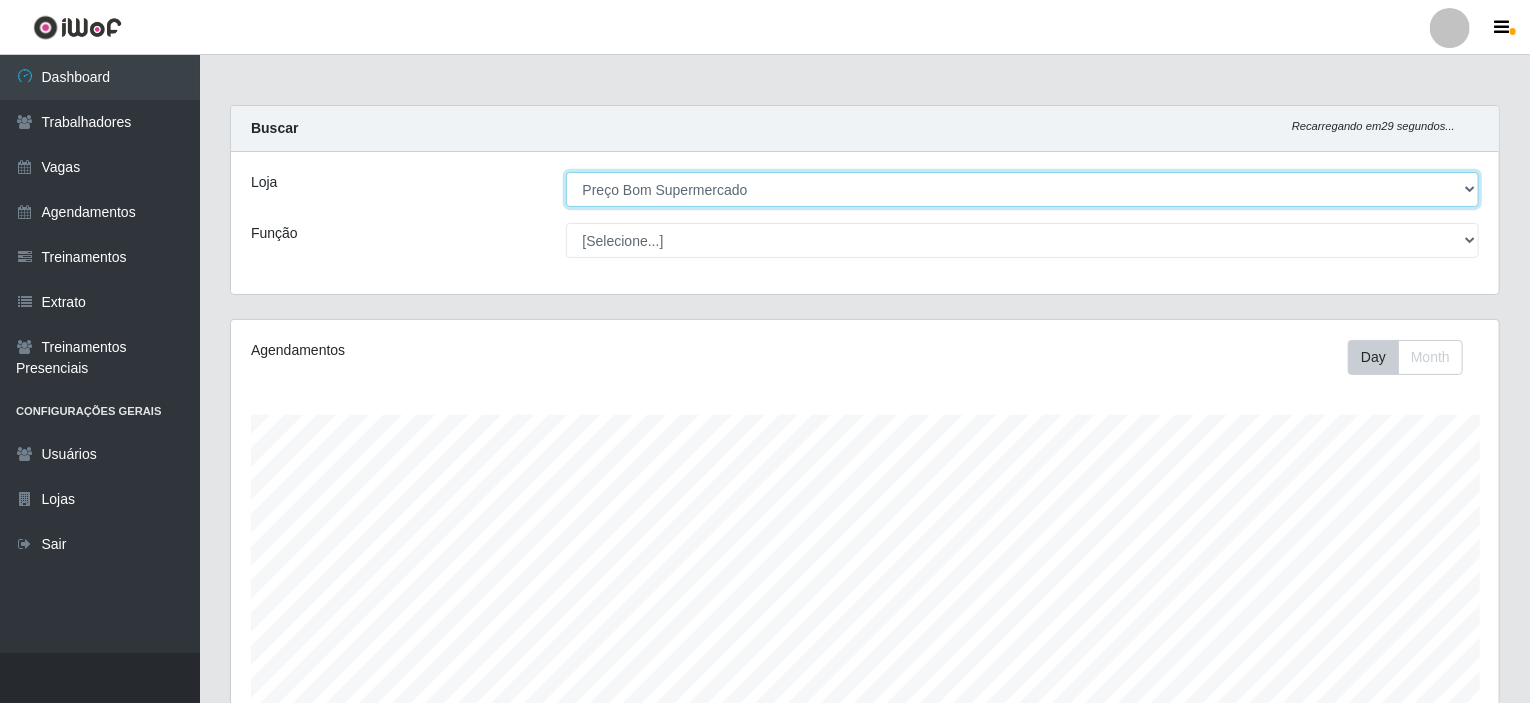 scroll, scrollTop: 999585, scrollLeft: 998731, axis: both 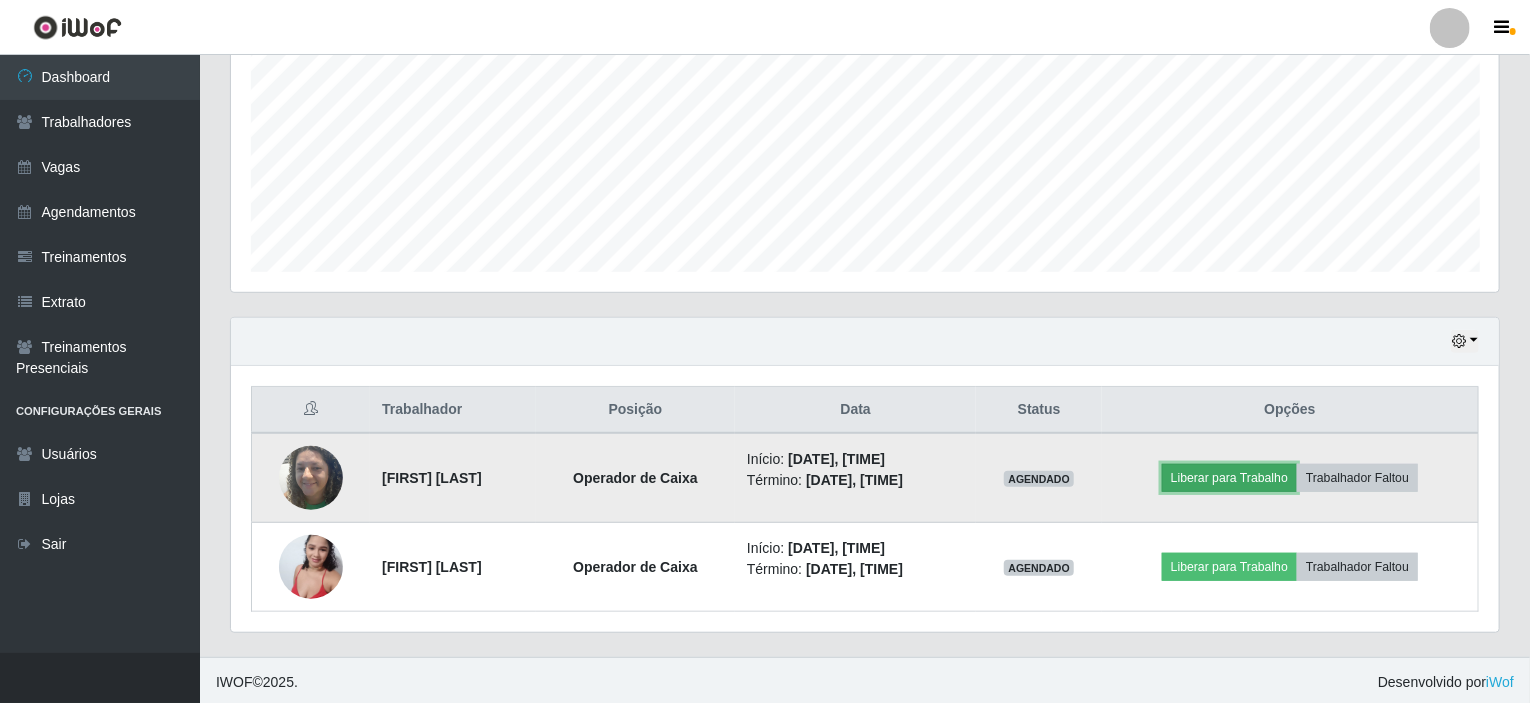 click on "Liberar para Trabalho" at bounding box center [1229, 478] 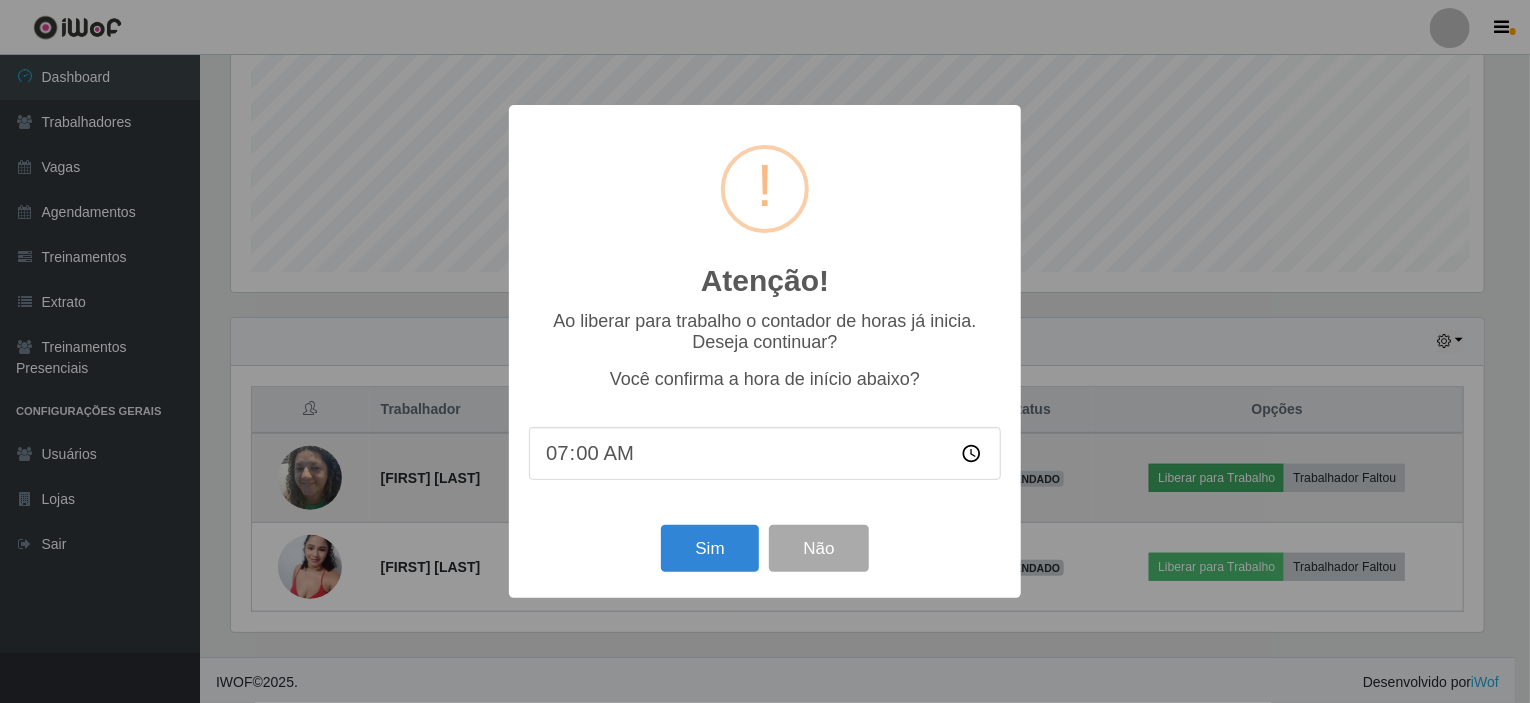 scroll, scrollTop: 999585, scrollLeft: 998740, axis: both 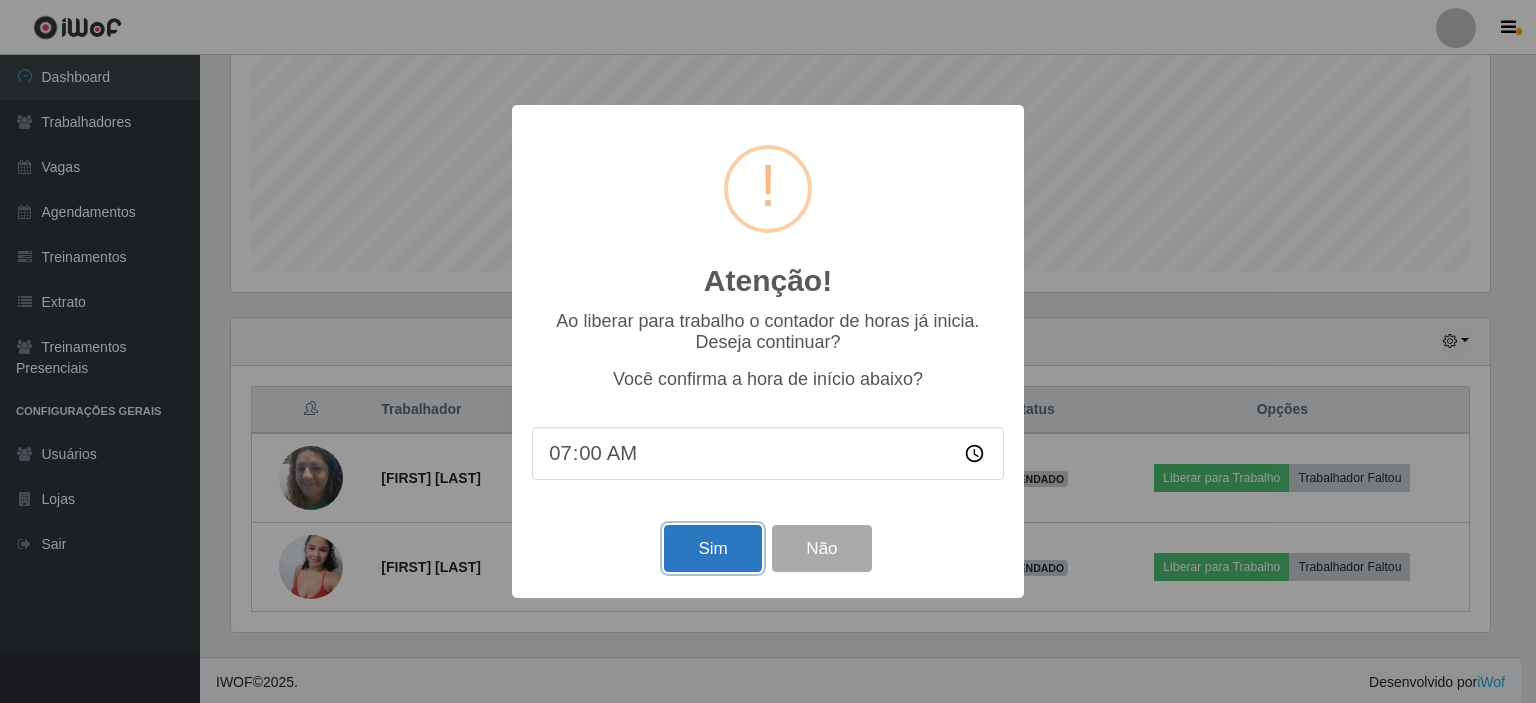 click on "Sim" at bounding box center [712, 548] 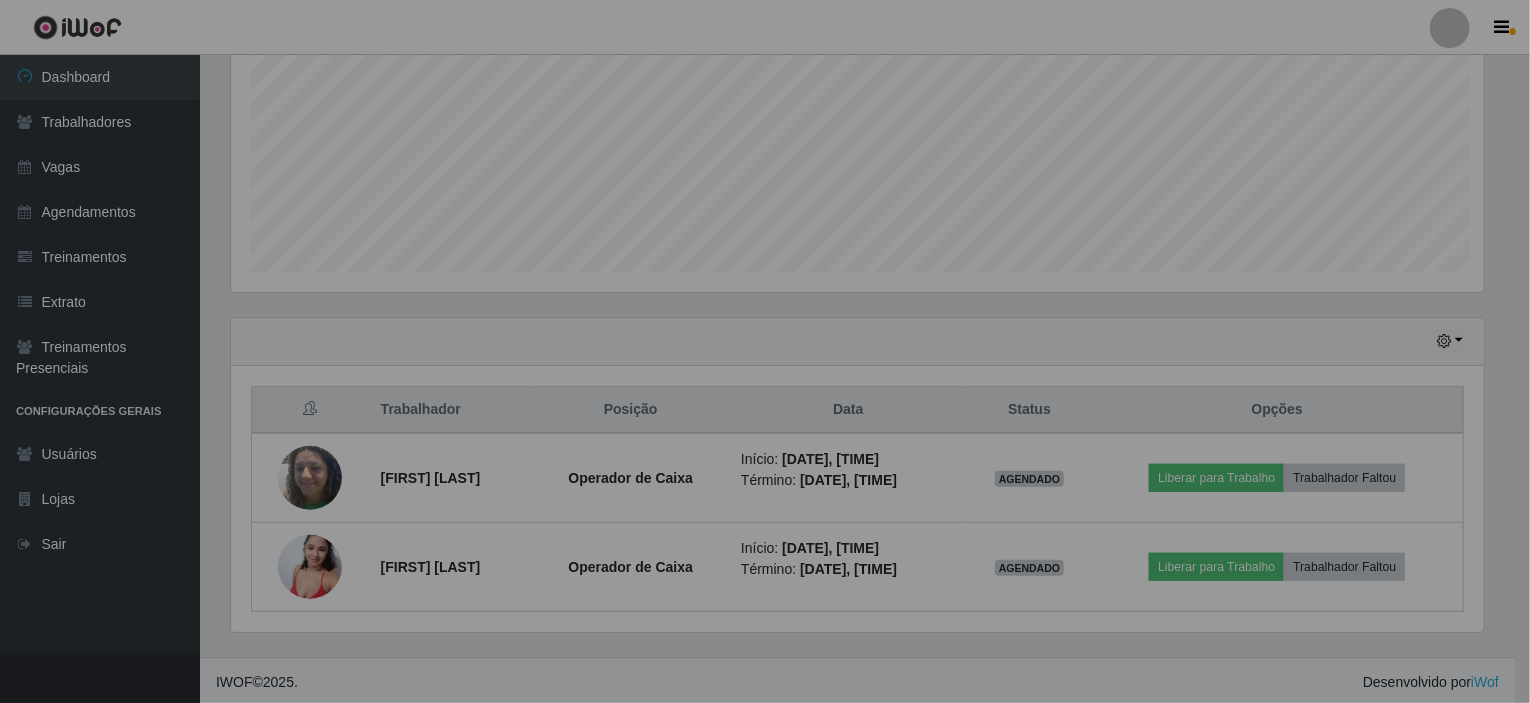 scroll, scrollTop: 999585, scrollLeft: 998731, axis: both 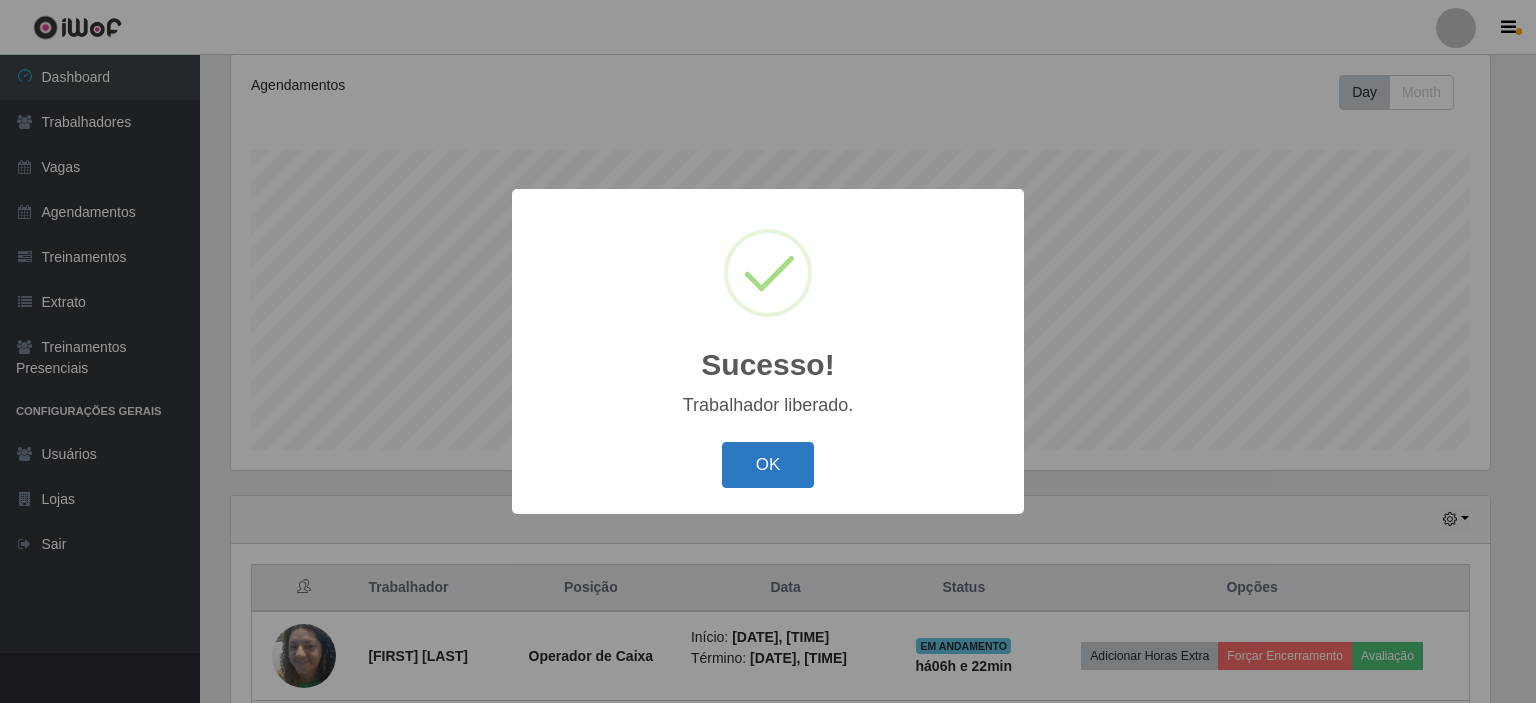 click on "OK" at bounding box center (768, 465) 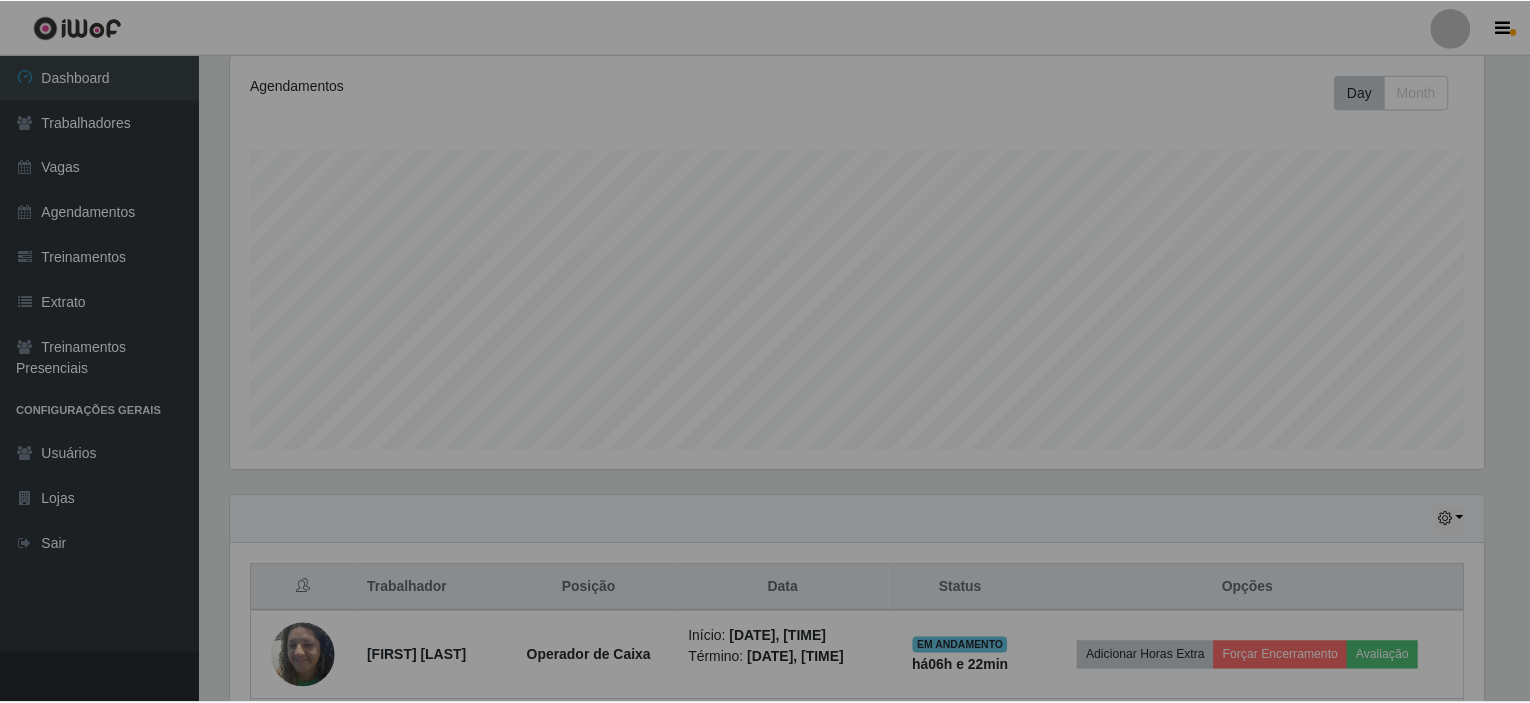 scroll, scrollTop: 999585, scrollLeft: 998731, axis: both 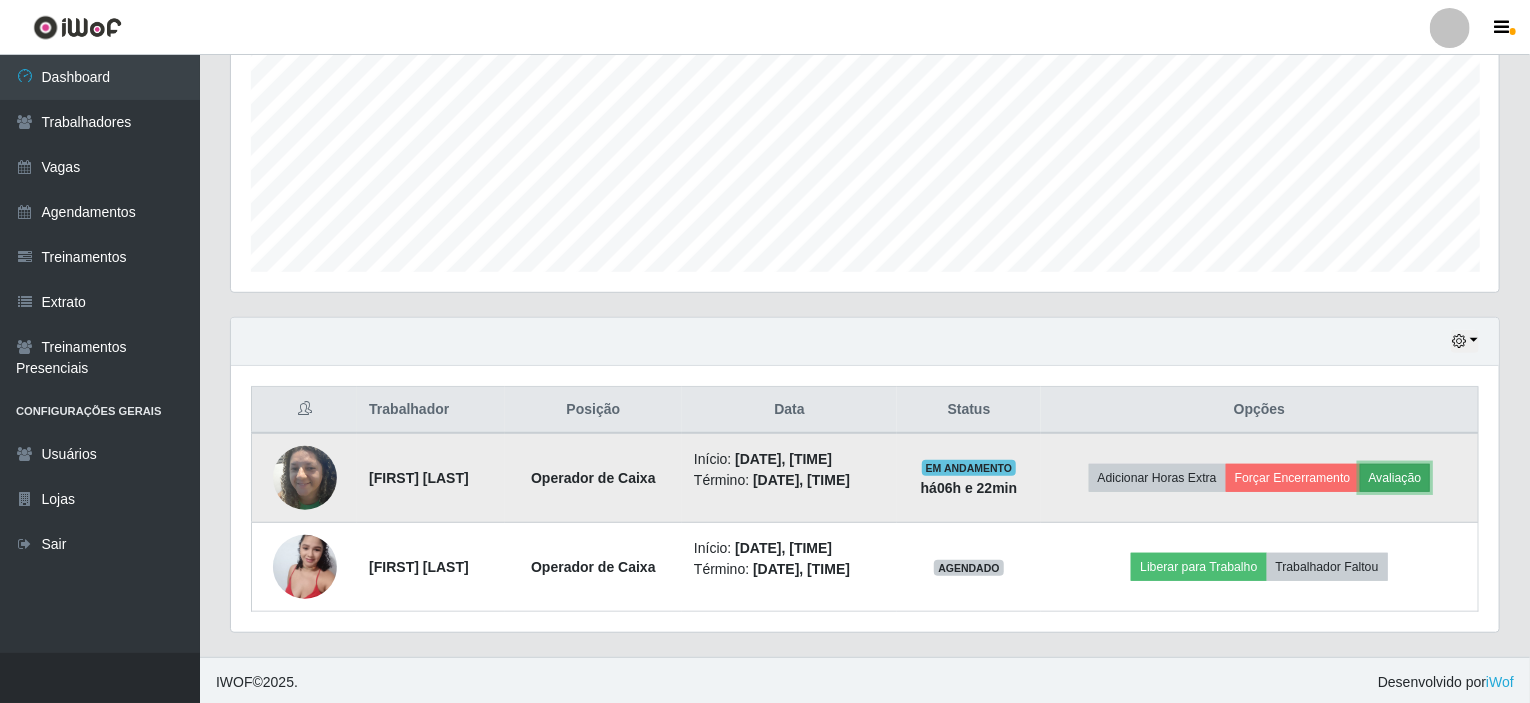 click on "Avaliação" at bounding box center (1395, 478) 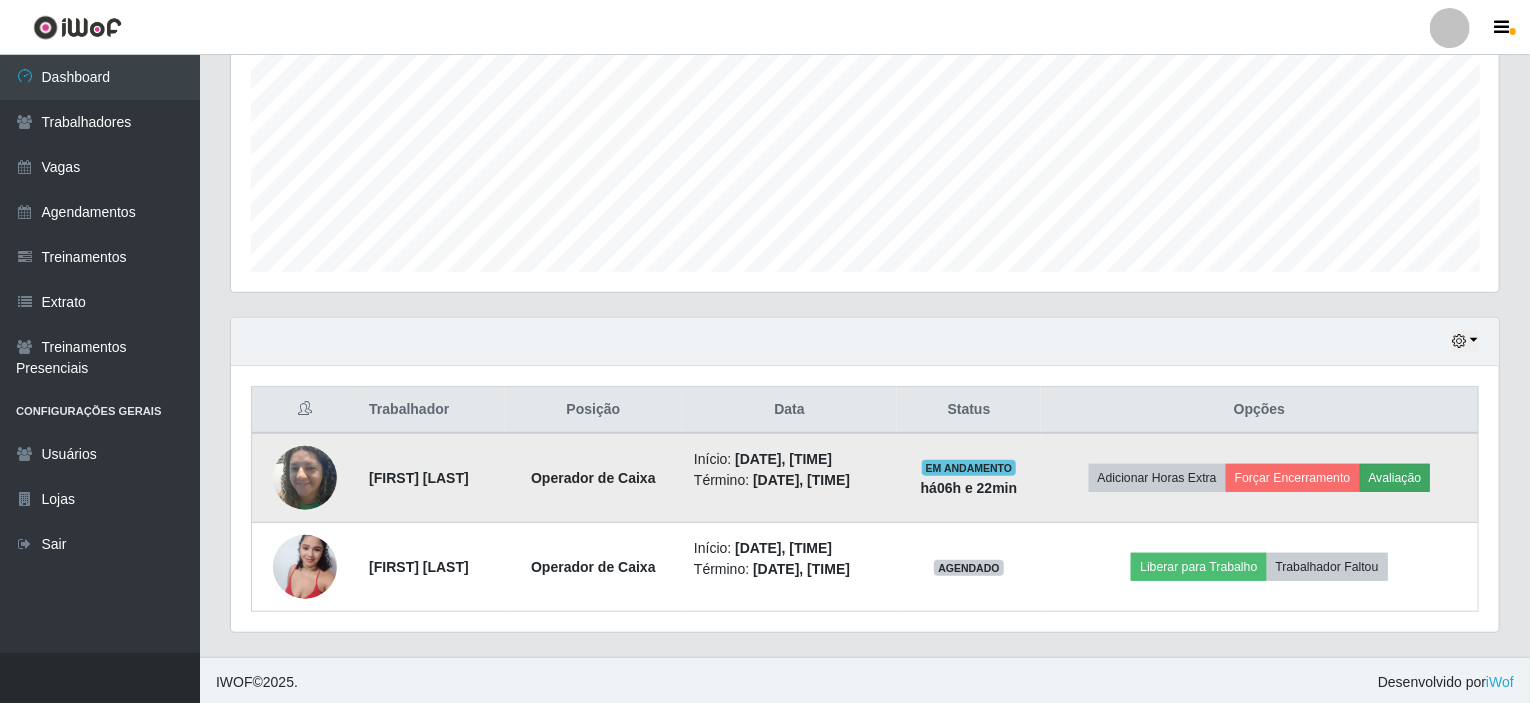 scroll, scrollTop: 999585, scrollLeft: 998740, axis: both 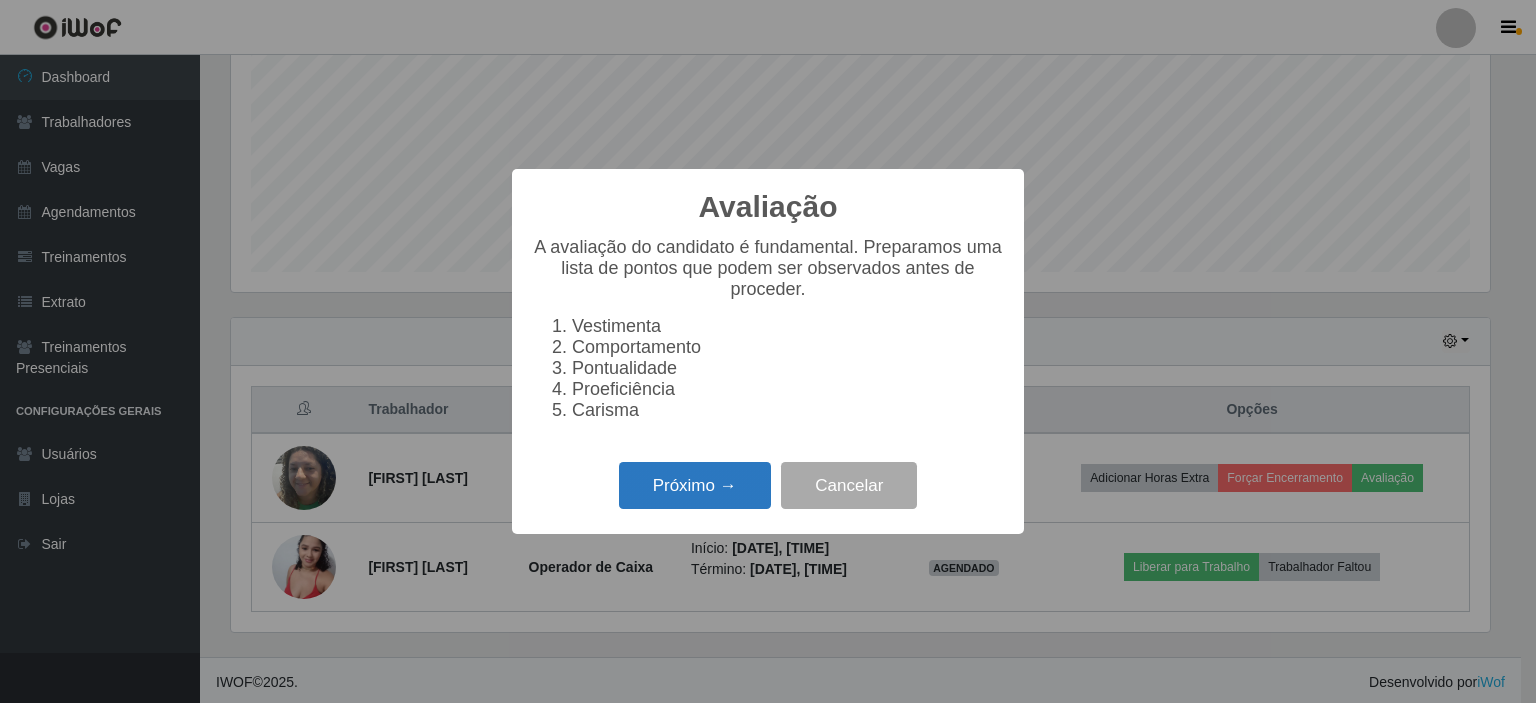 click on "Próximo →" at bounding box center (695, 485) 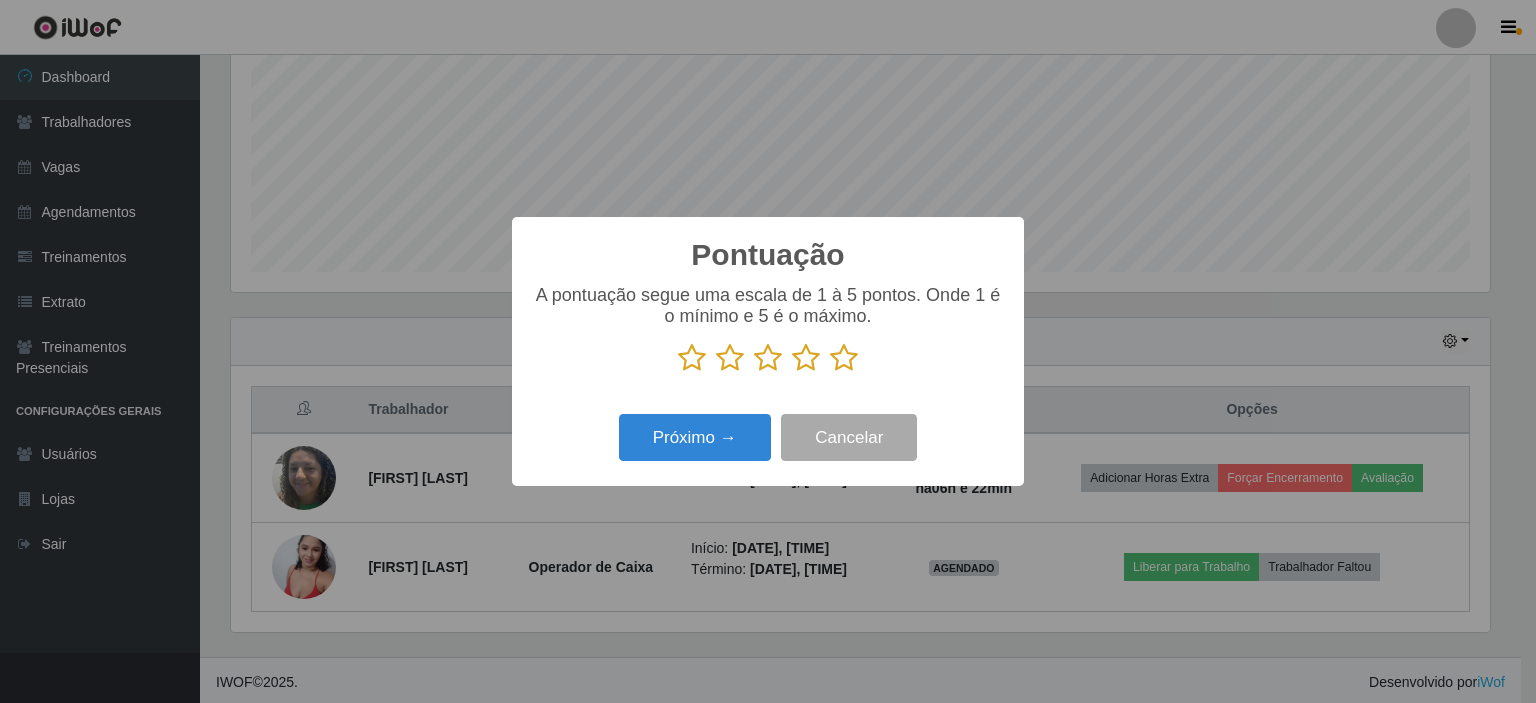 scroll, scrollTop: 999585, scrollLeft: 998740, axis: both 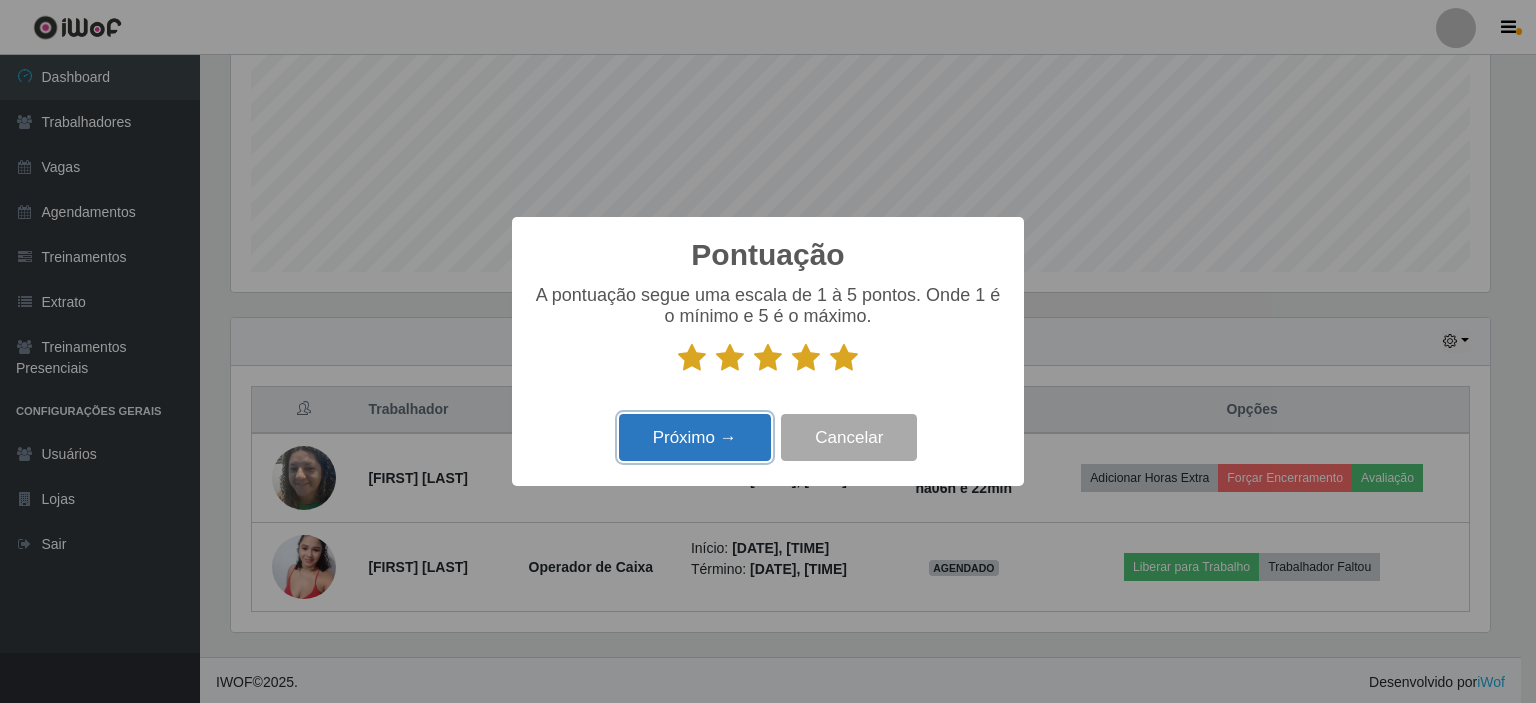 click on "Próximo →" at bounding box center [695, 437] 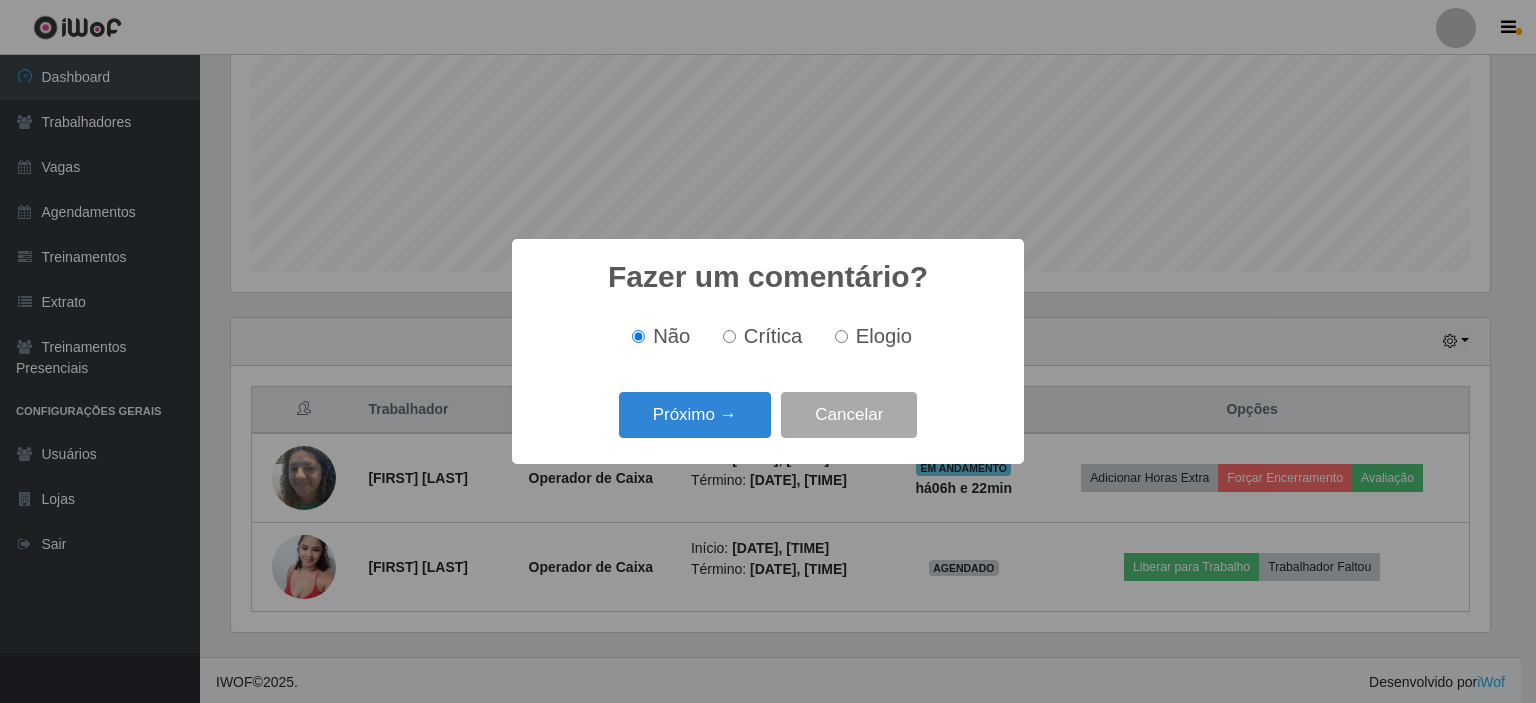 click on "Próximo →" at bounding box center (695, 415) 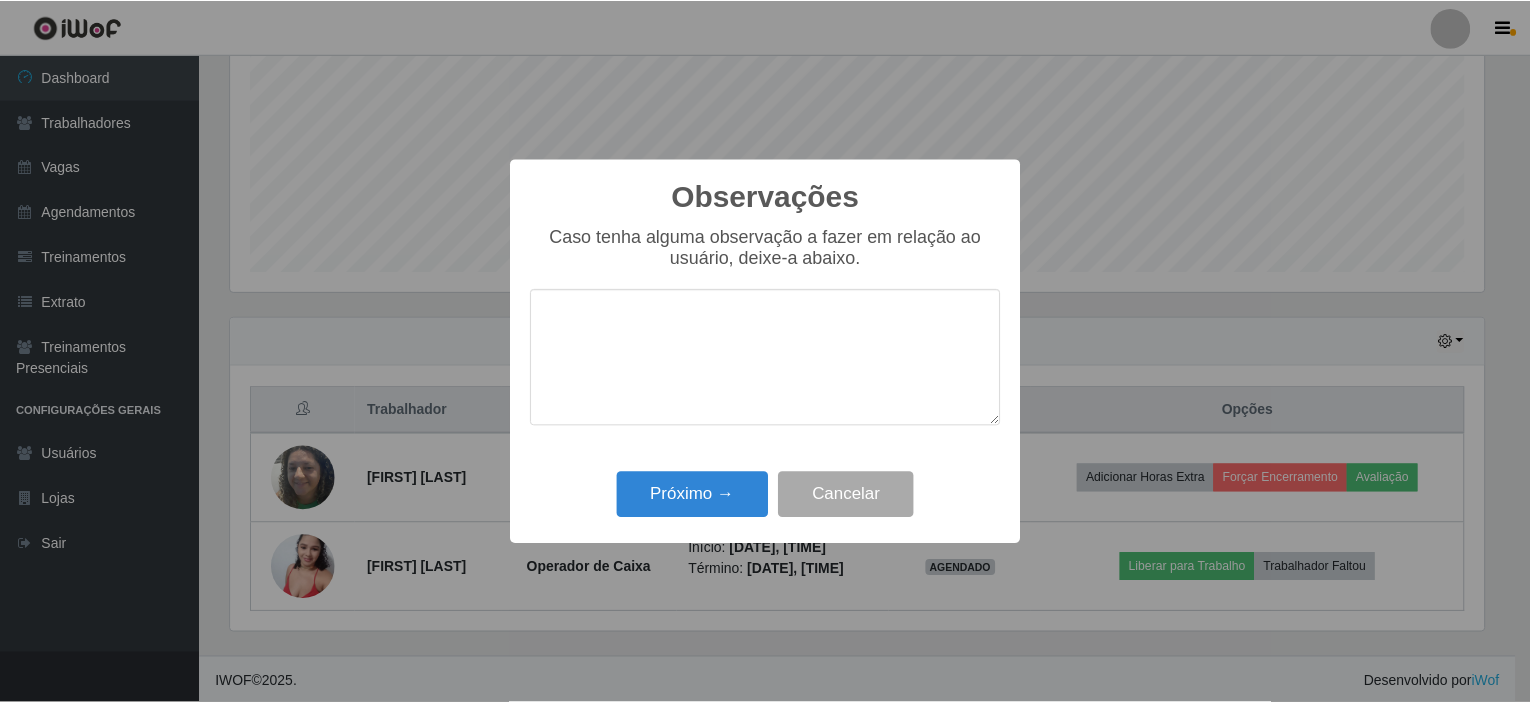 scroll, scrollTop: 999585, scrollLeft: 998740, axis: both 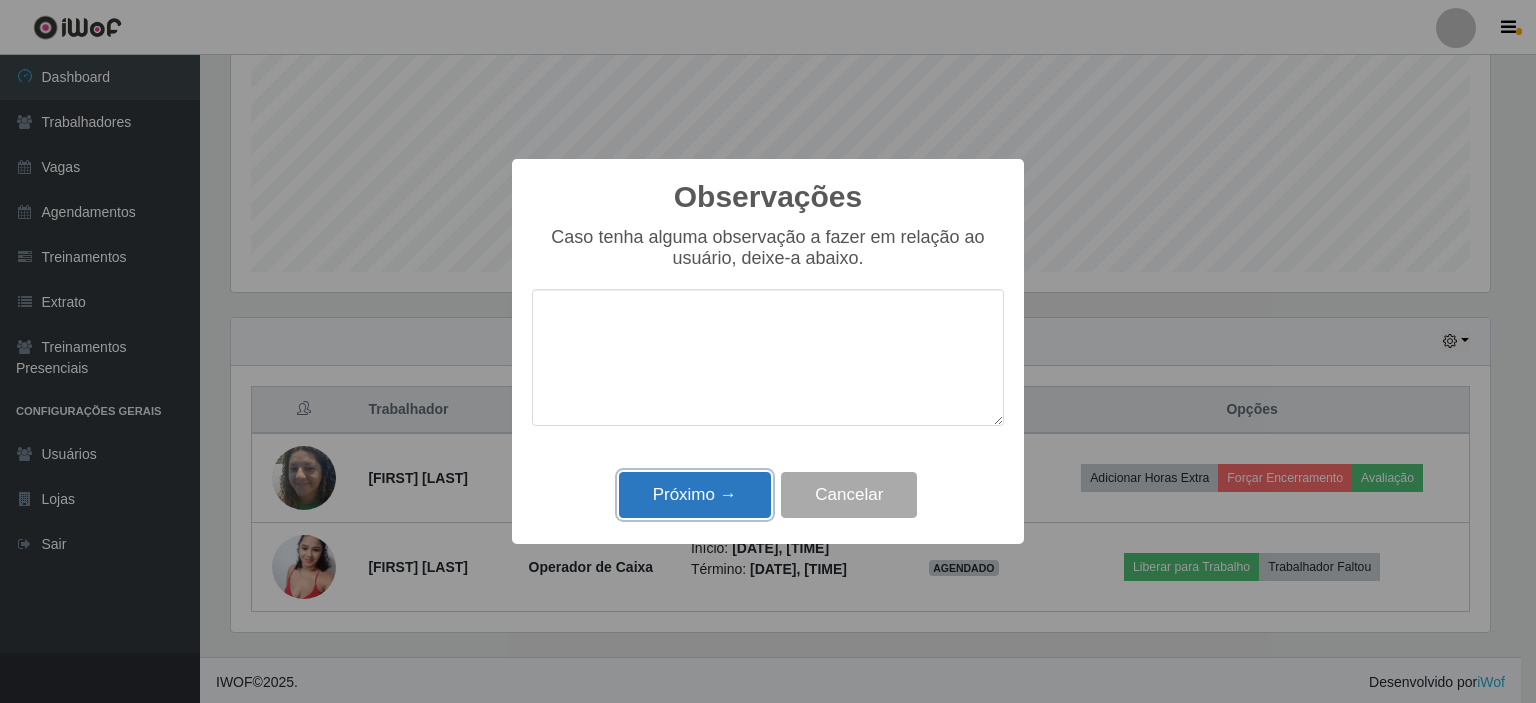 click on "Próximo →" at bounding box center (695, 495) 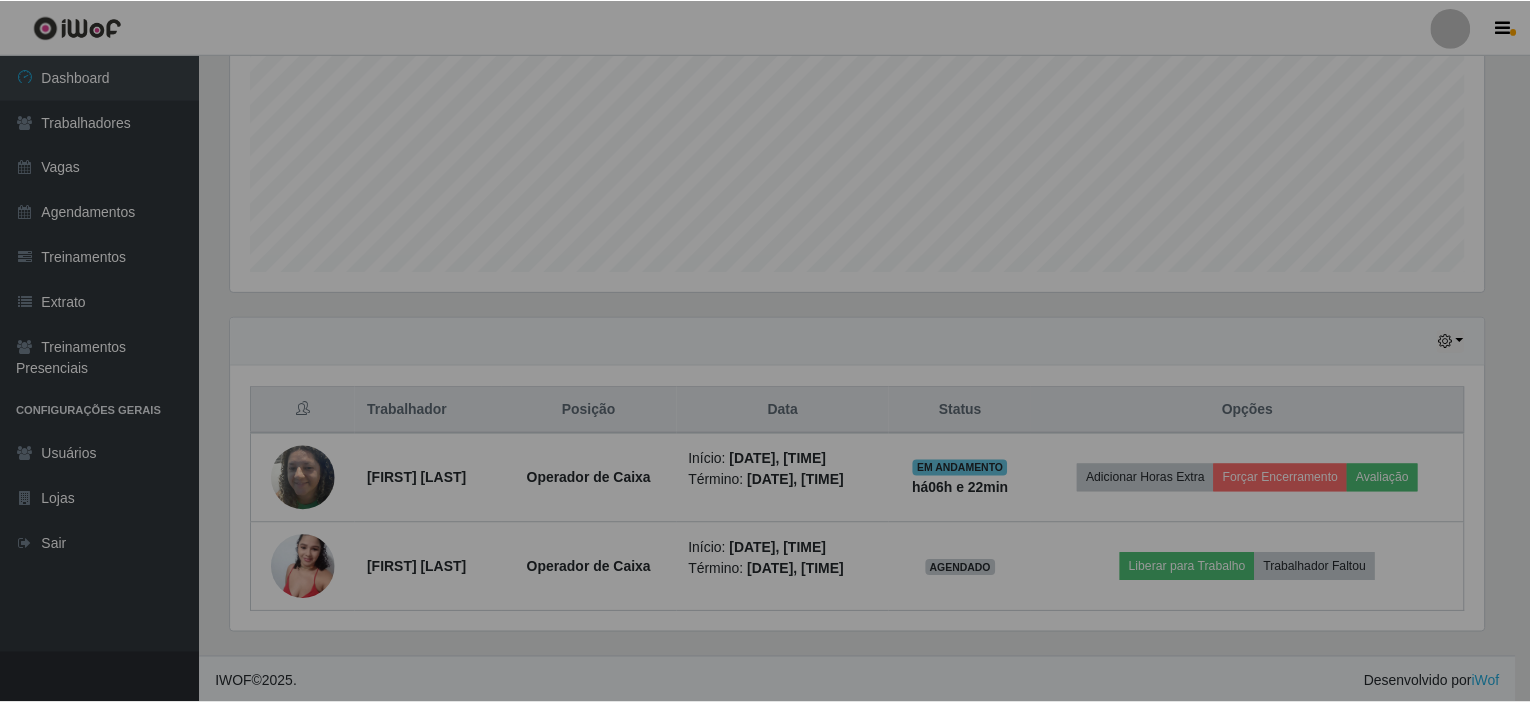 scroll, scrollTop: 999585, scrollLeft: 998731, axis: both 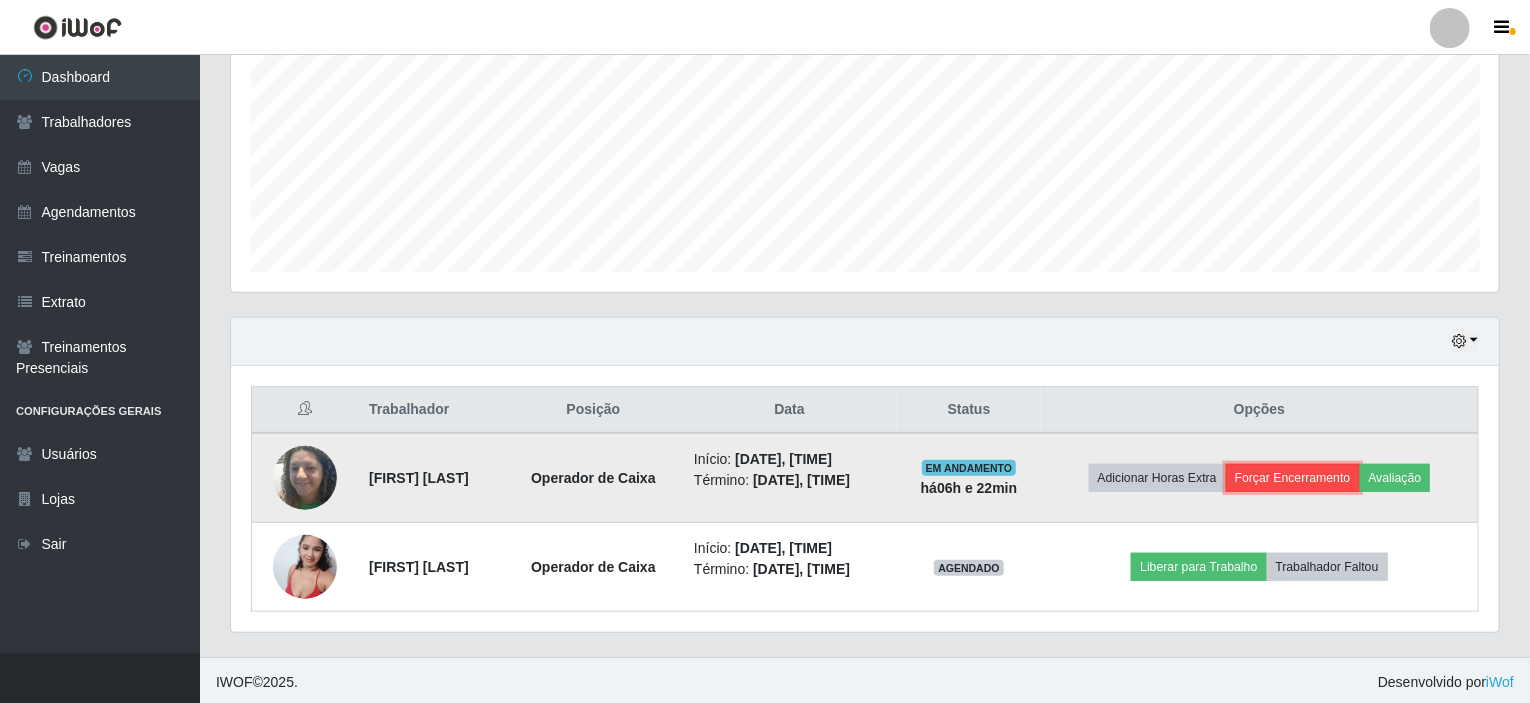 click on "Forçar Encerramento" at bounding box center [1293, 478] 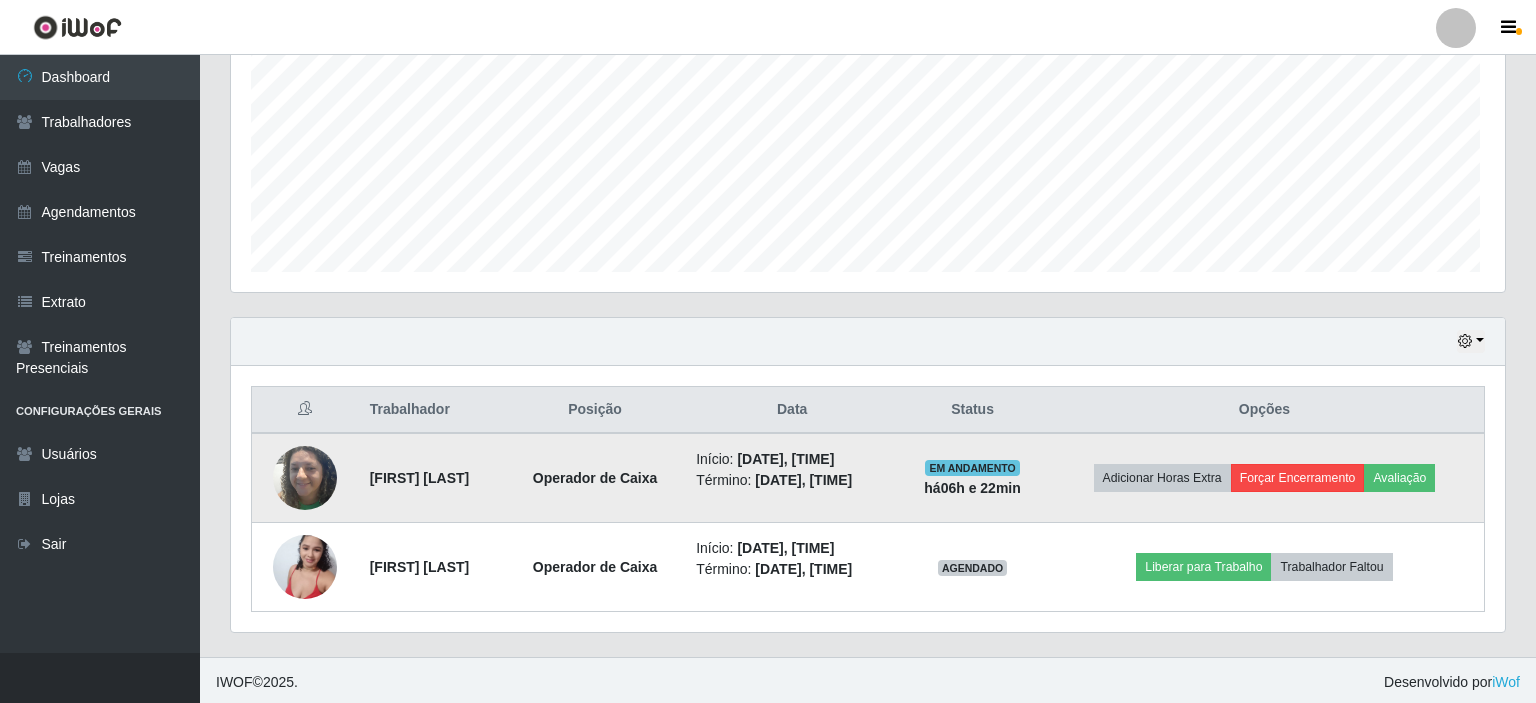 scroll, scrollTop: 999585, scrollLeft: 998740, axis: both 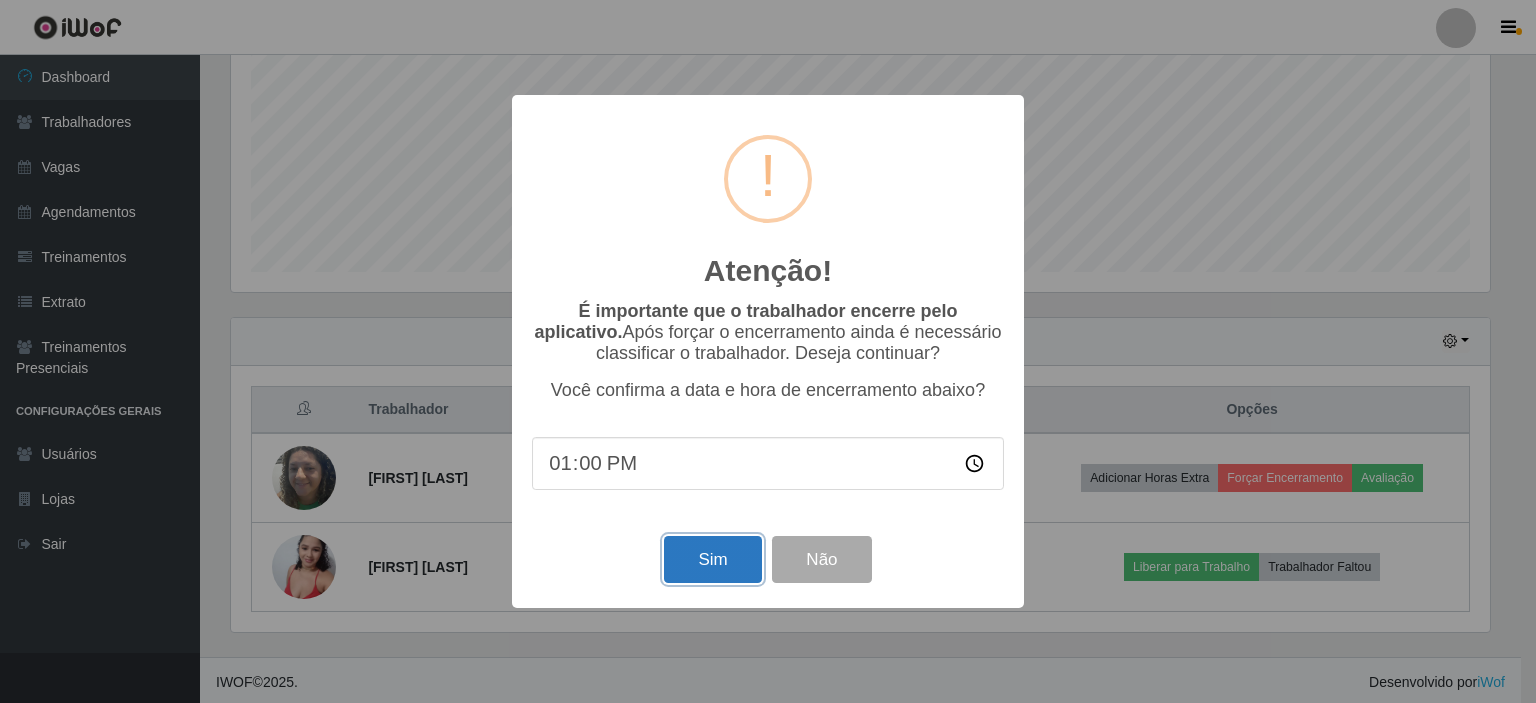click on "Sim" at bounding box center [712, 559] 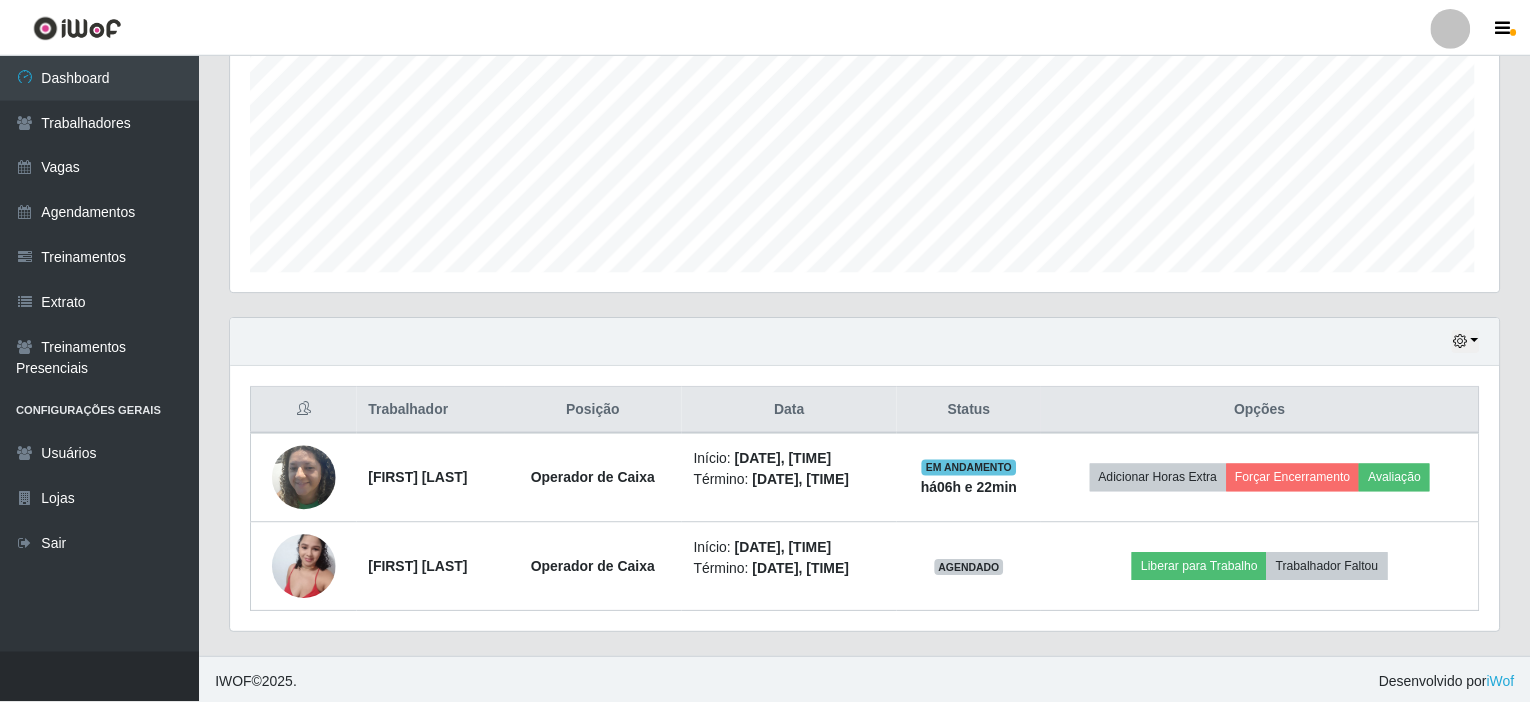 scroll, scrollTop: 999585, scrollLeft: 998731, axis: both 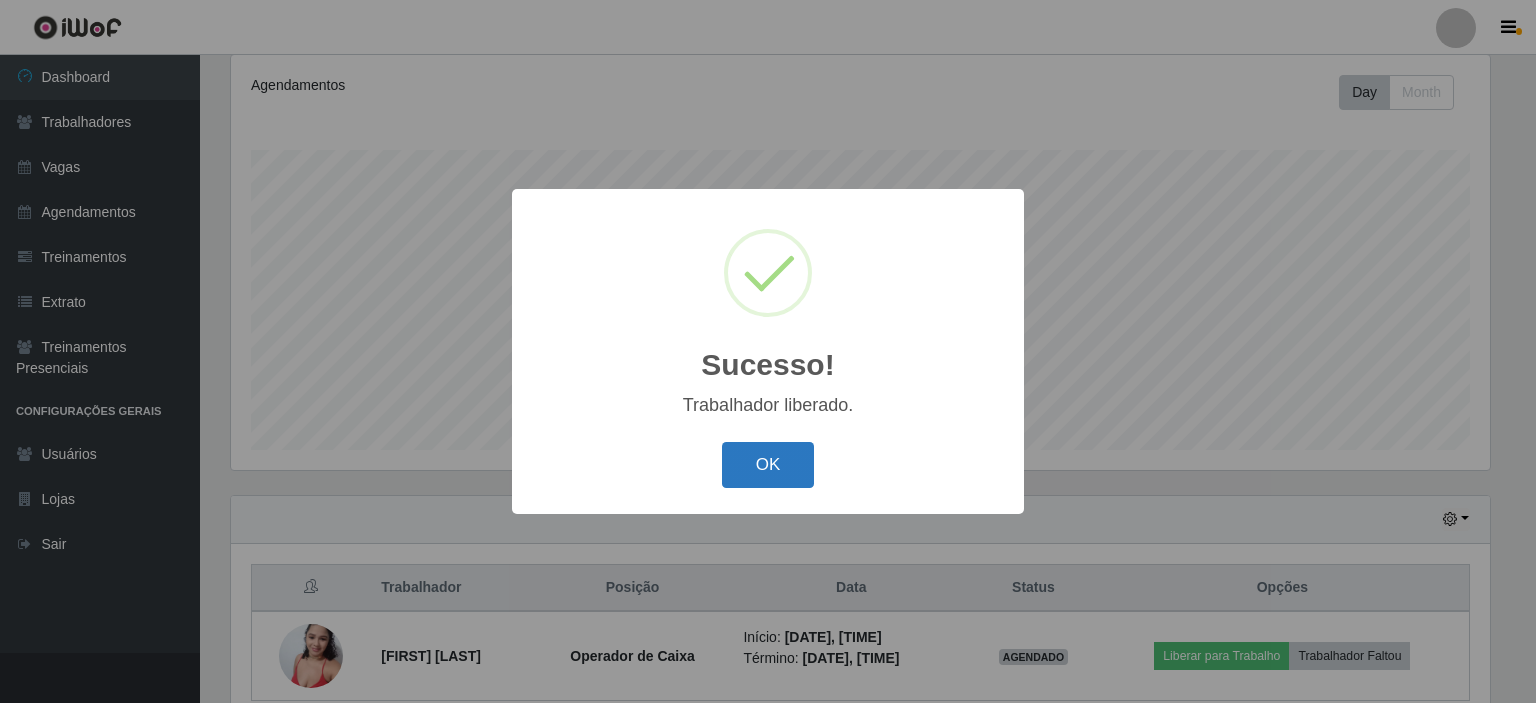 click on "OK" at bounding box center [768, 465] 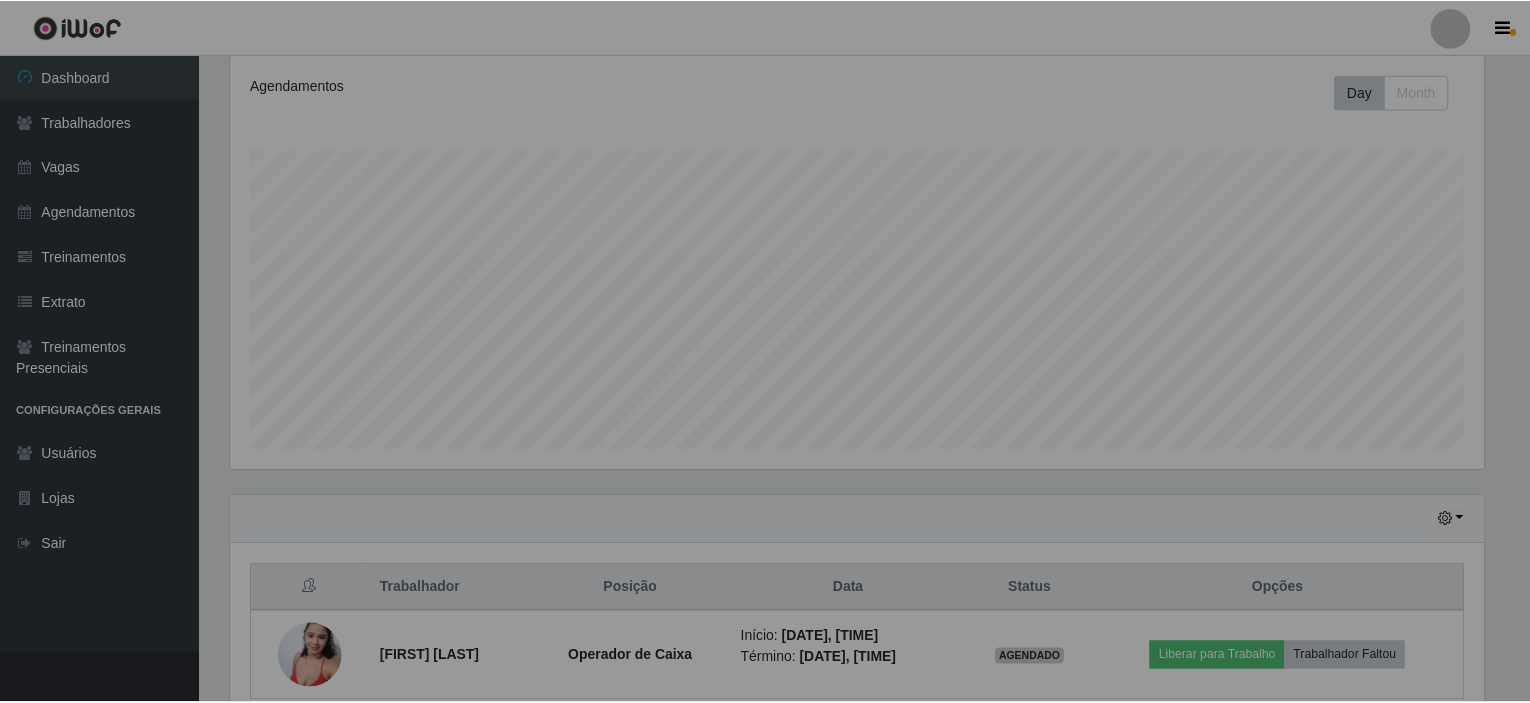 scroll, scrollTop: 999585, scrollLeft: 998731, axis: both 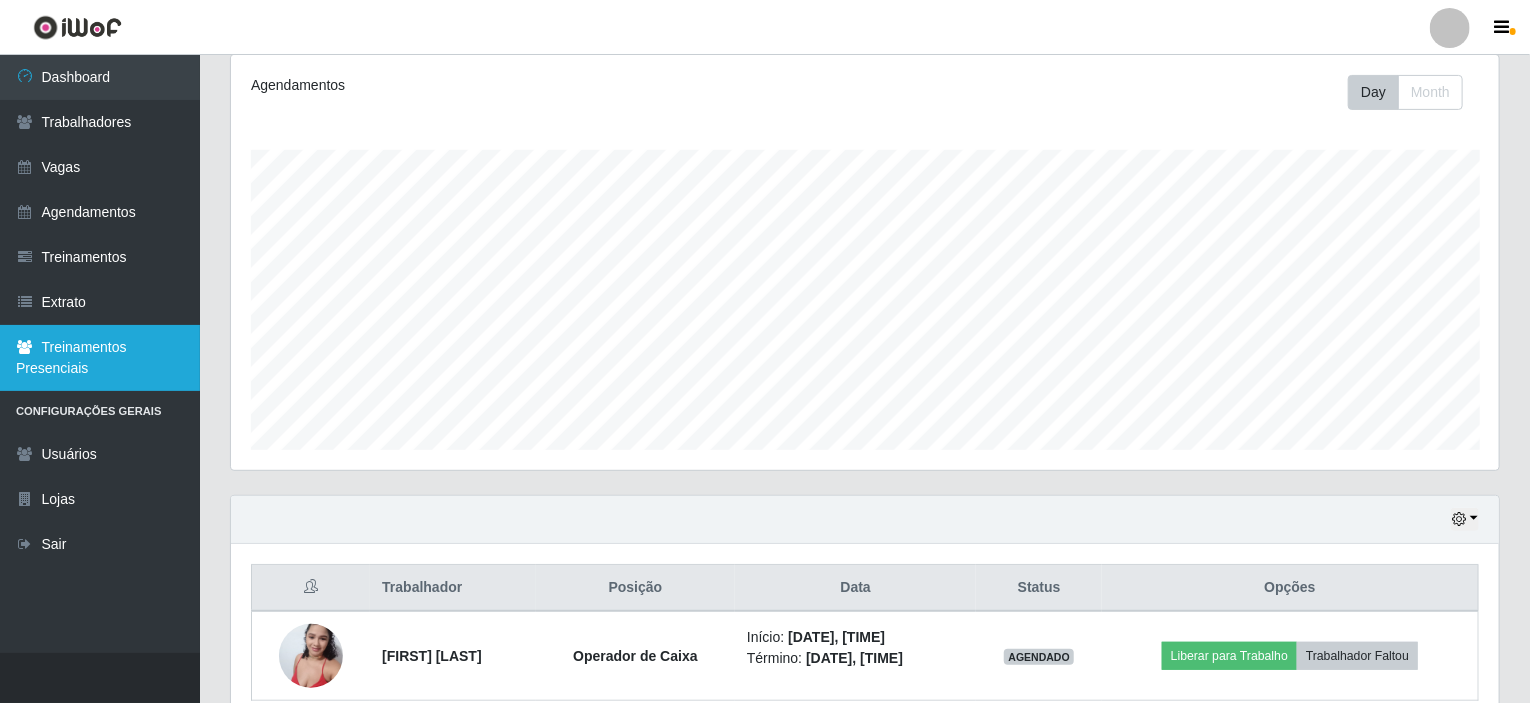 click on "Treinamentos Presenciais" at bounding box center (100, 358) 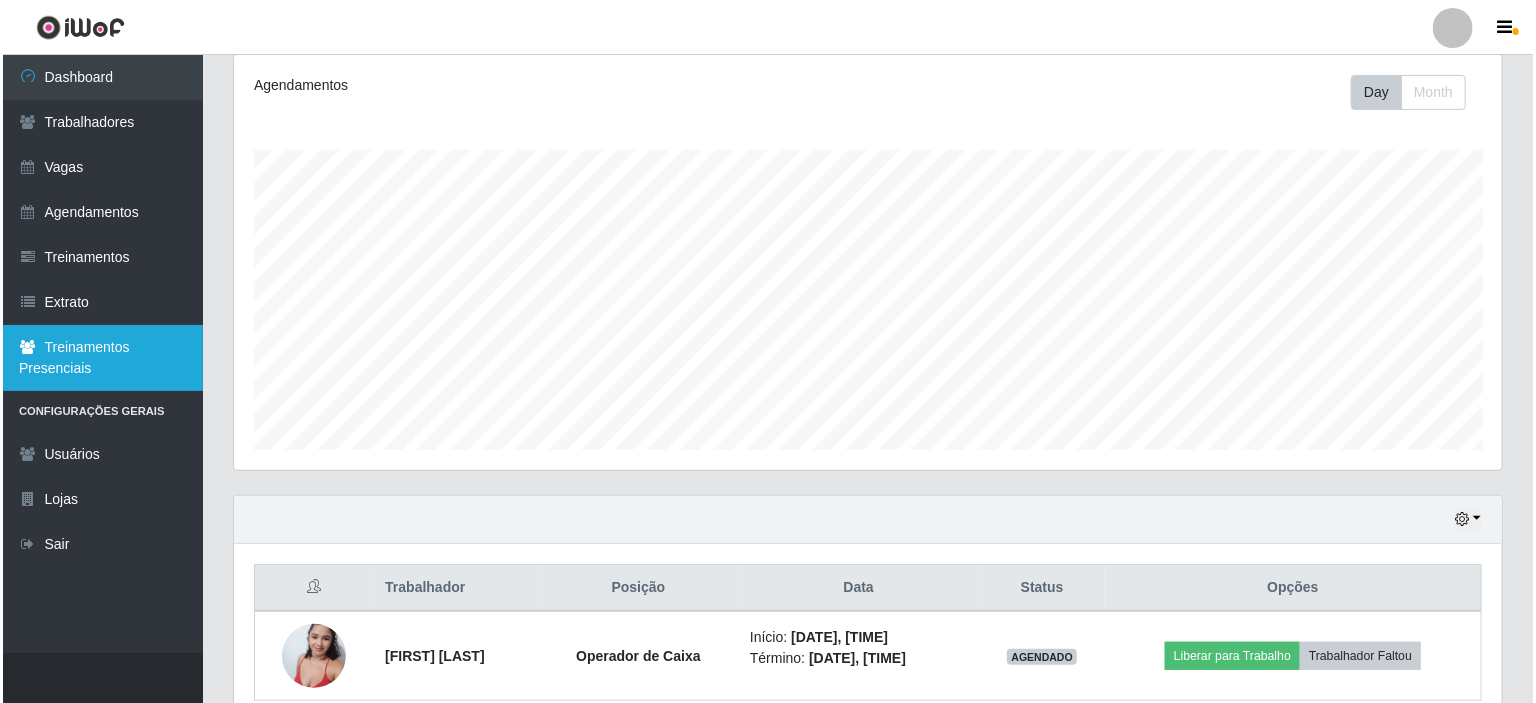 scroll, scrollTop: 0, scrollLeft: 0, axis: both 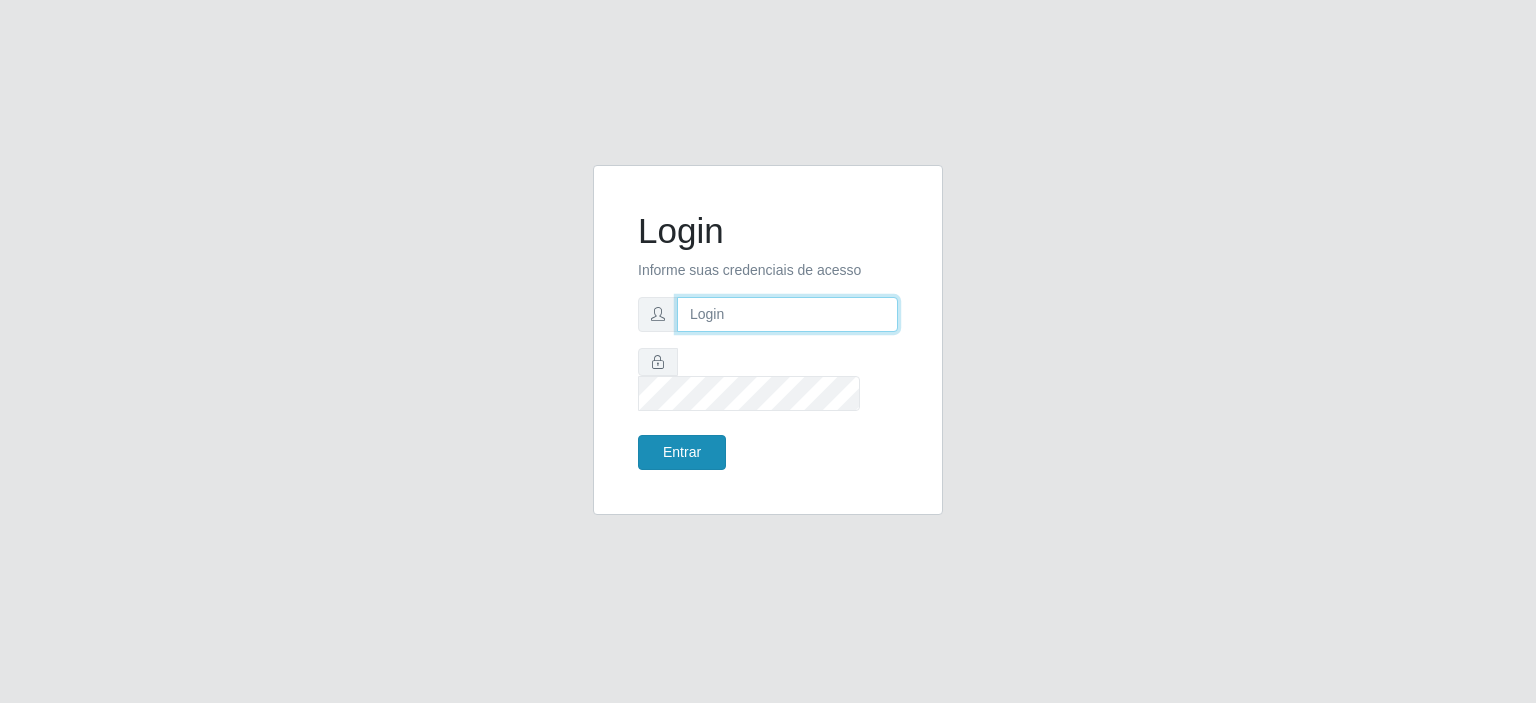 type on "[EMAIL]" 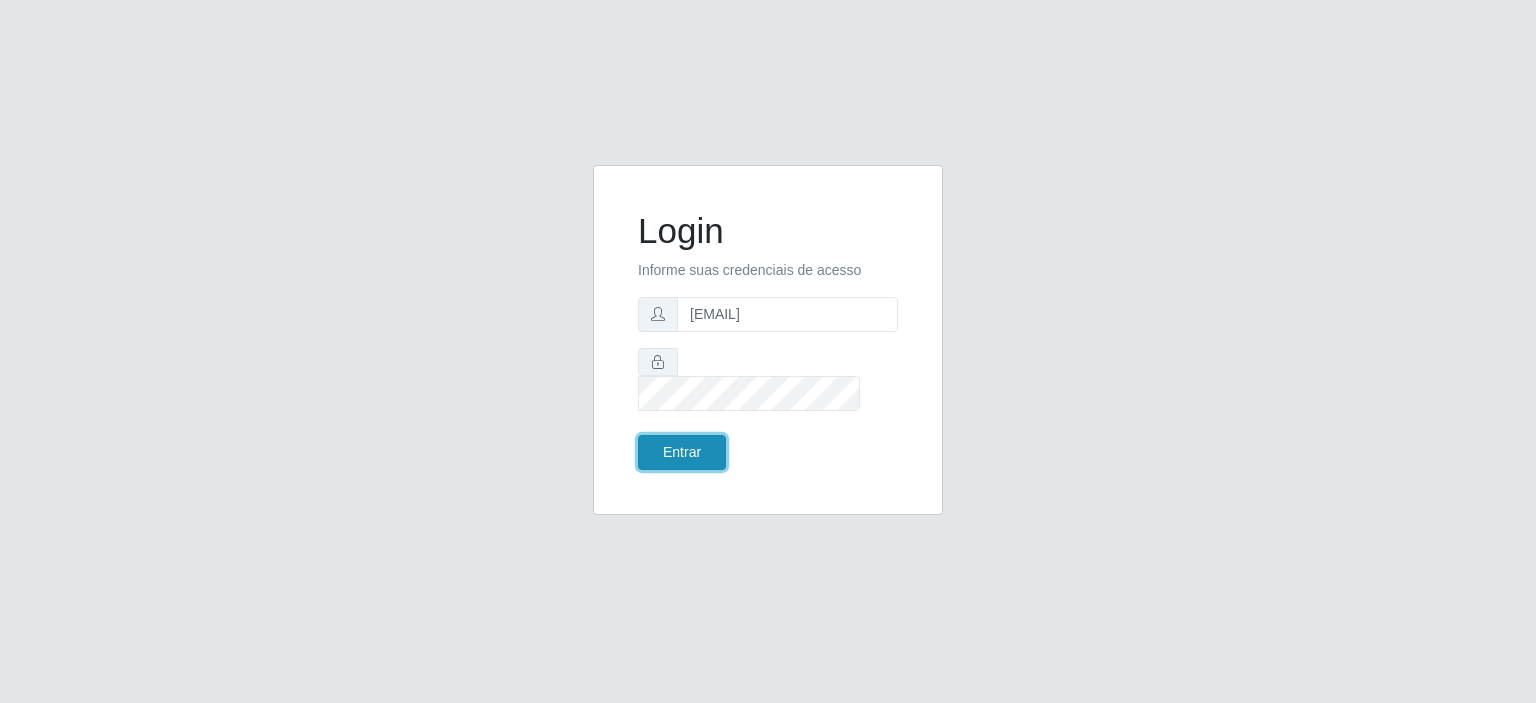 click on "Entrar" at bounding box center [682, 452] 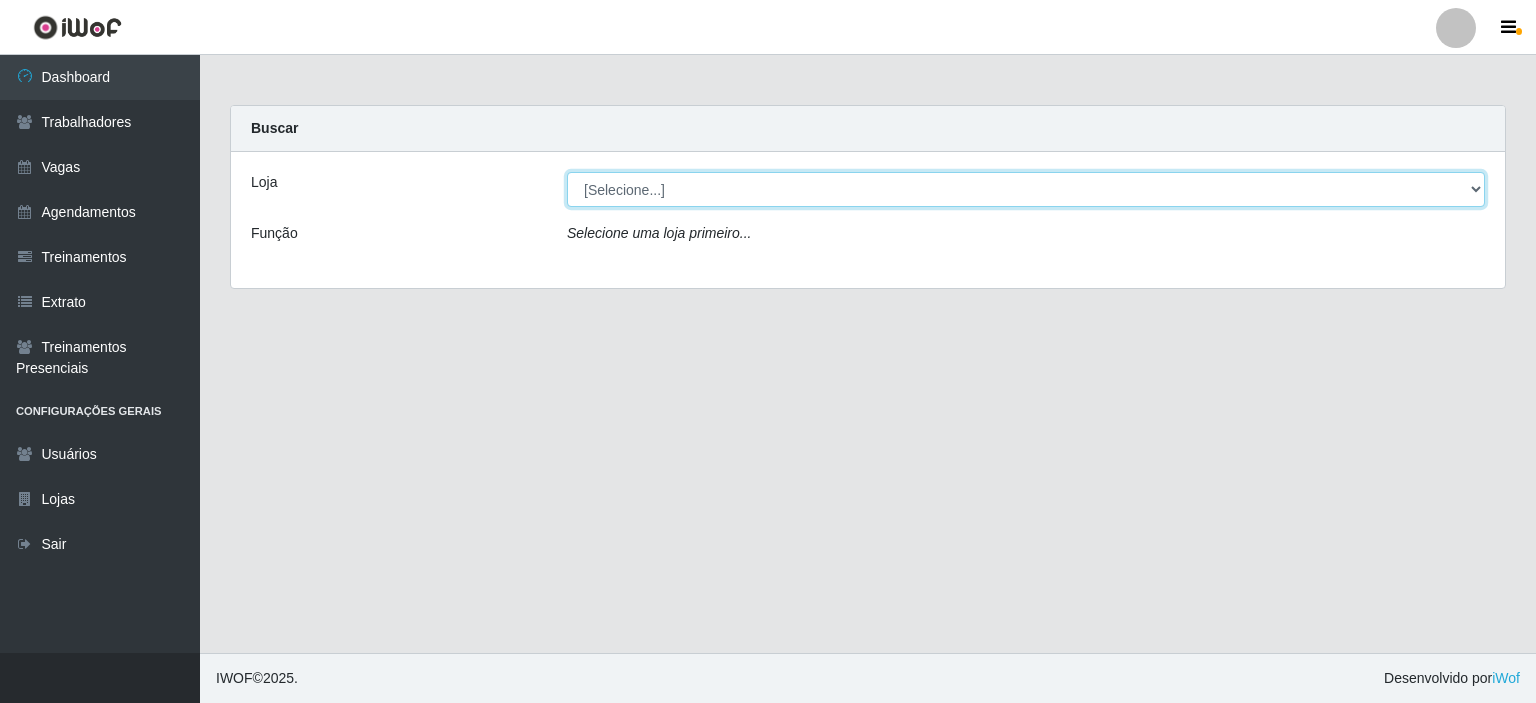 click on "[Selecione...] Preço Bom Supermercado" at bounding box center (1026, 189) 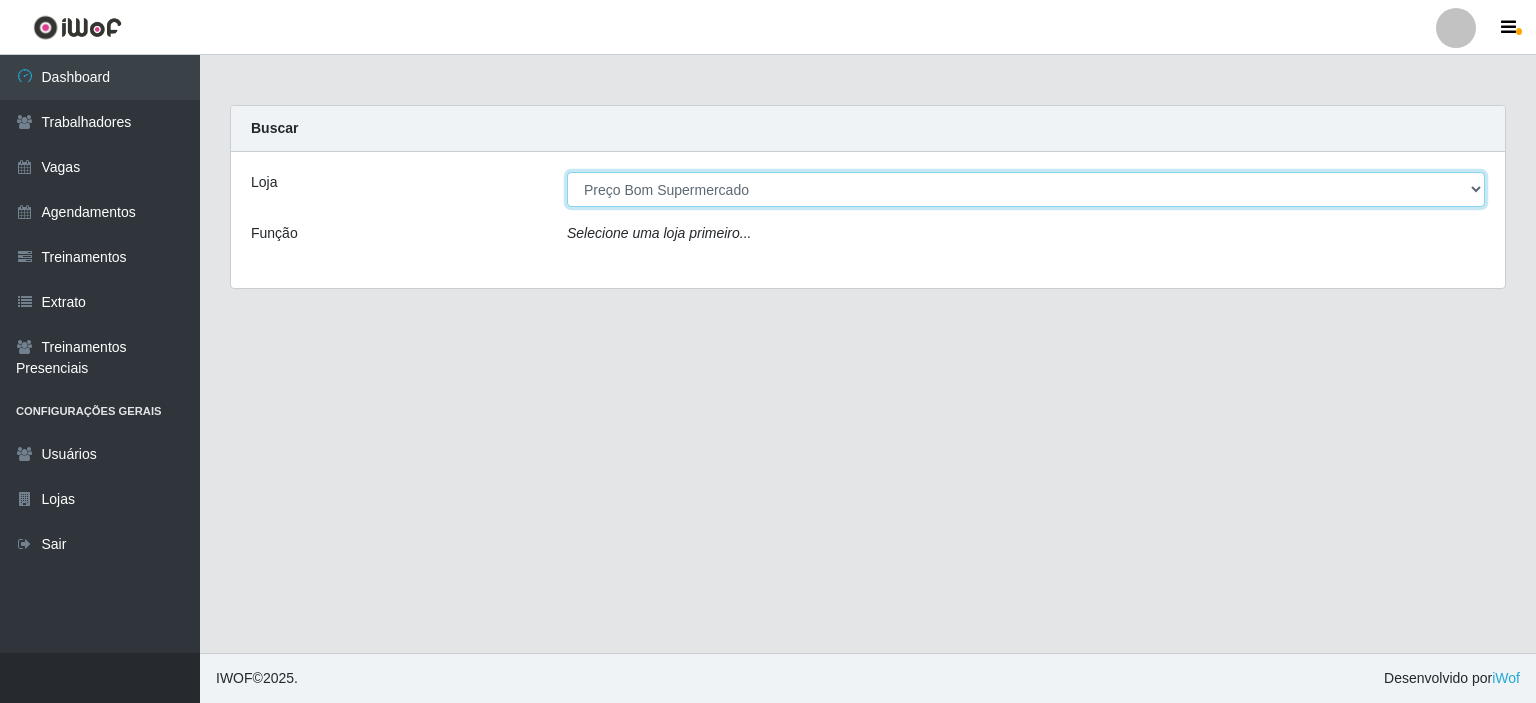 click on "[Selecione...] Preço Bom Supermercado" at bounding box center (1026, 189) 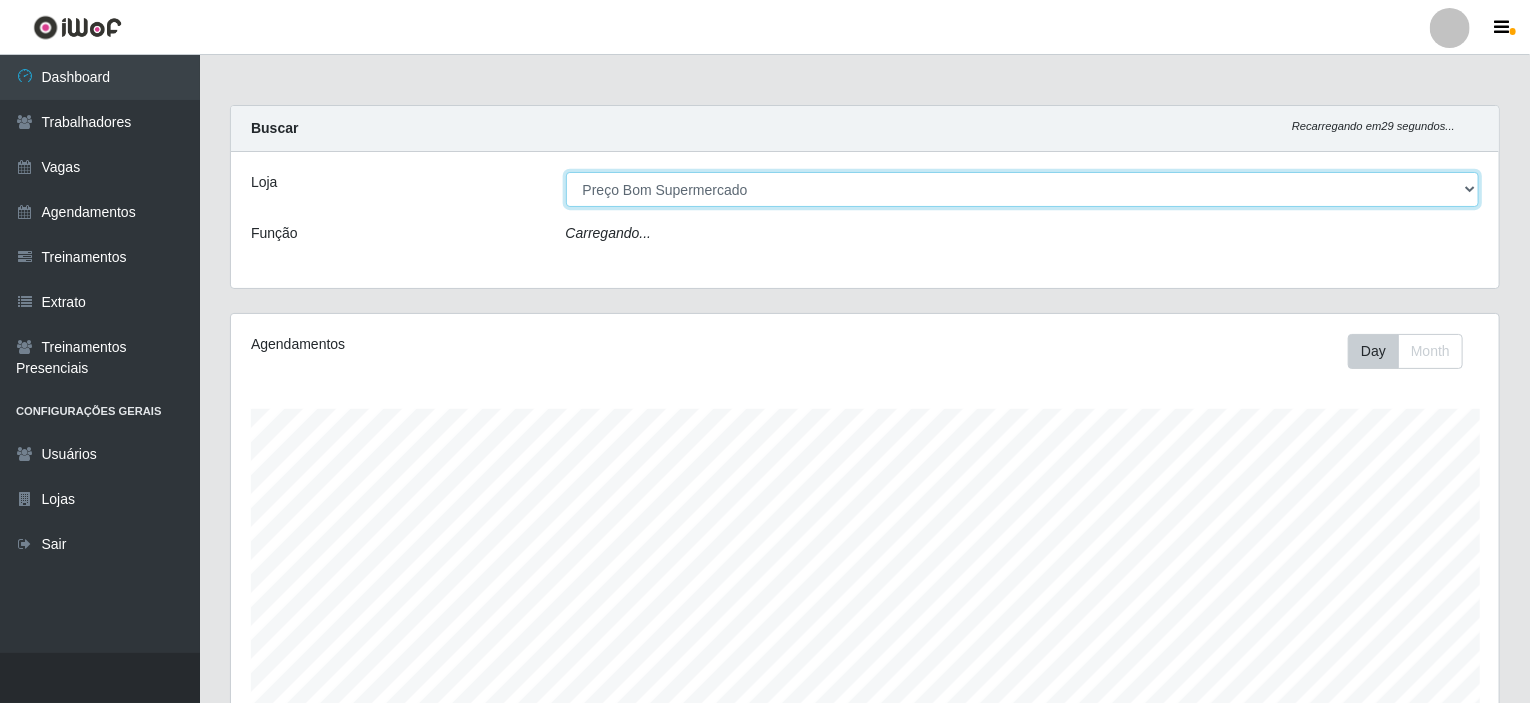 scroll, scrollTop: 999585, scrollLeft: 998731, axis: both 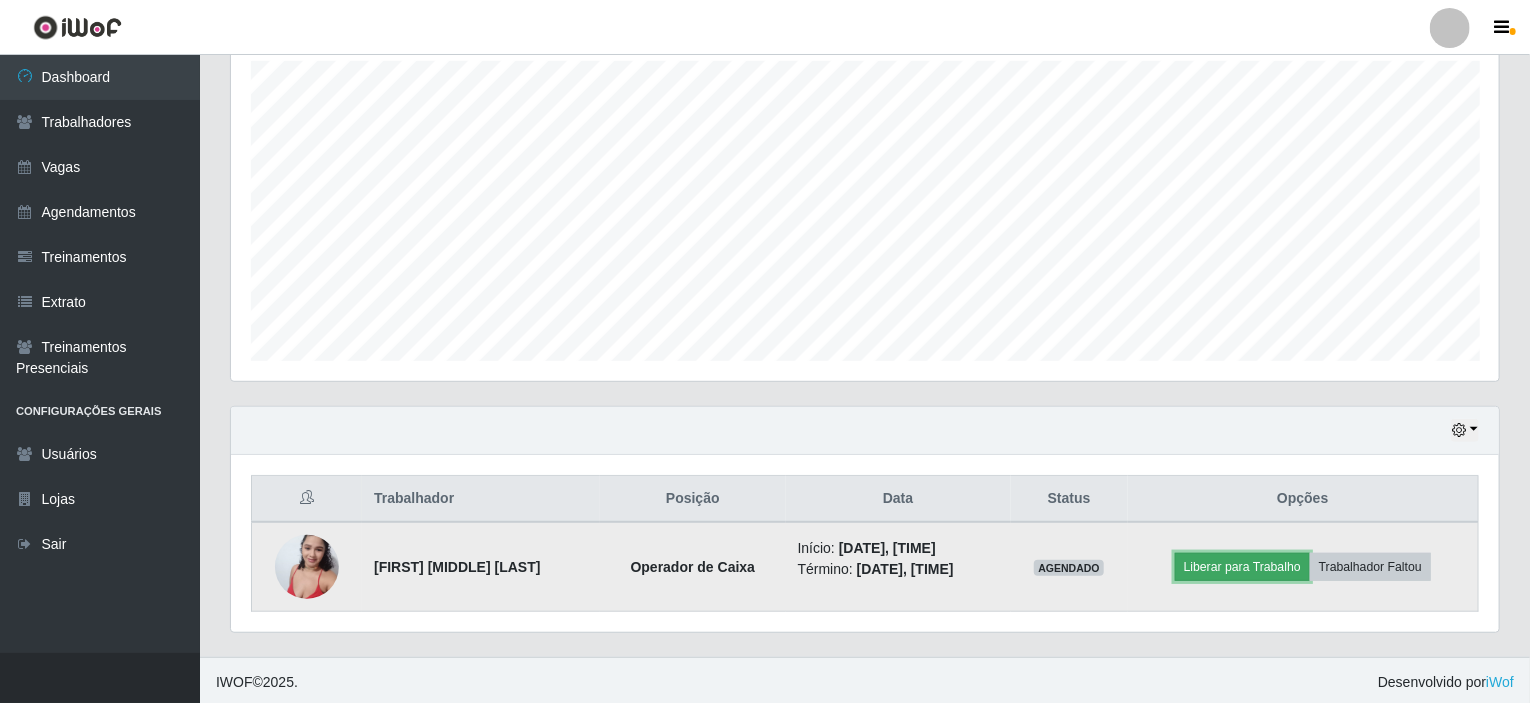 click on "Liberar para Trabalho" at bounding box center [1242, 567] 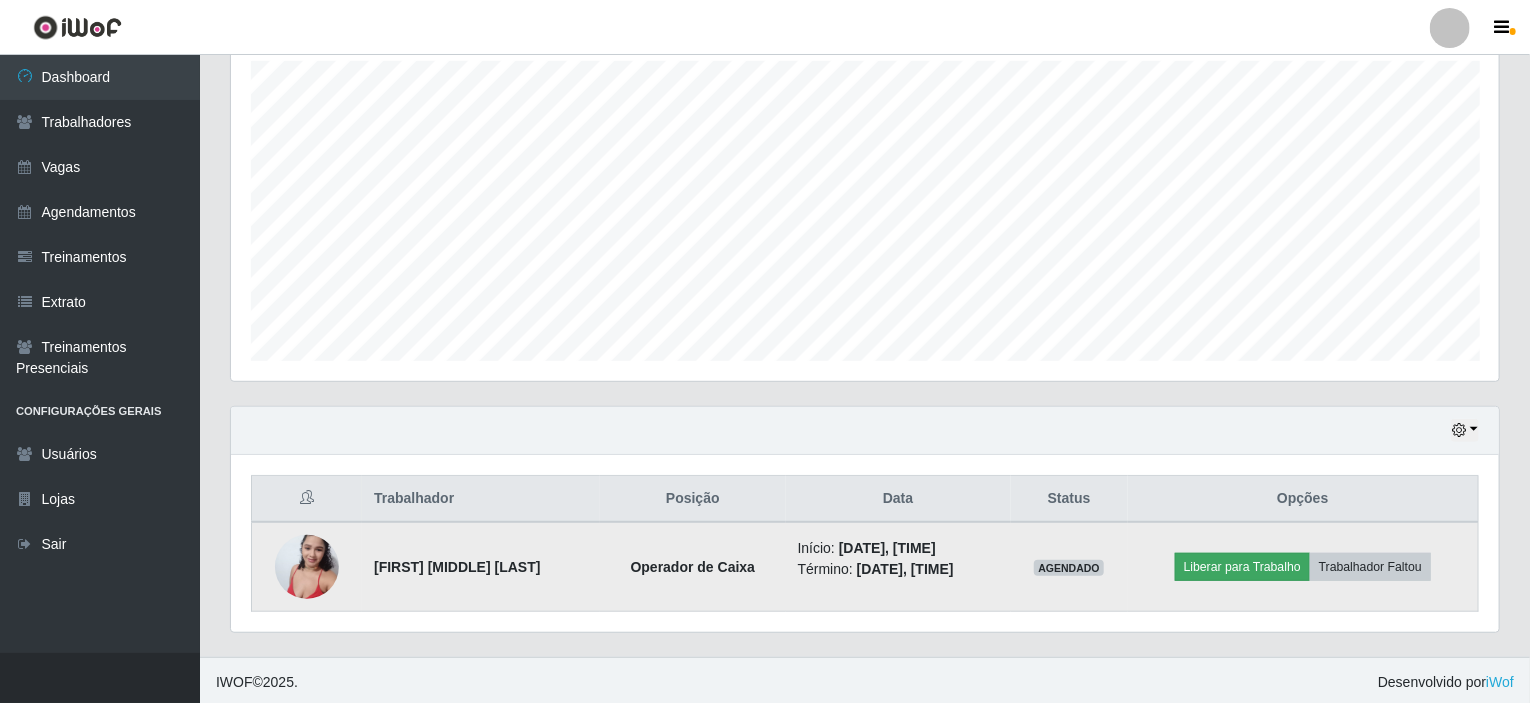 scroll, scrollTop: 999585, scrollLeft: 998740, axis: both 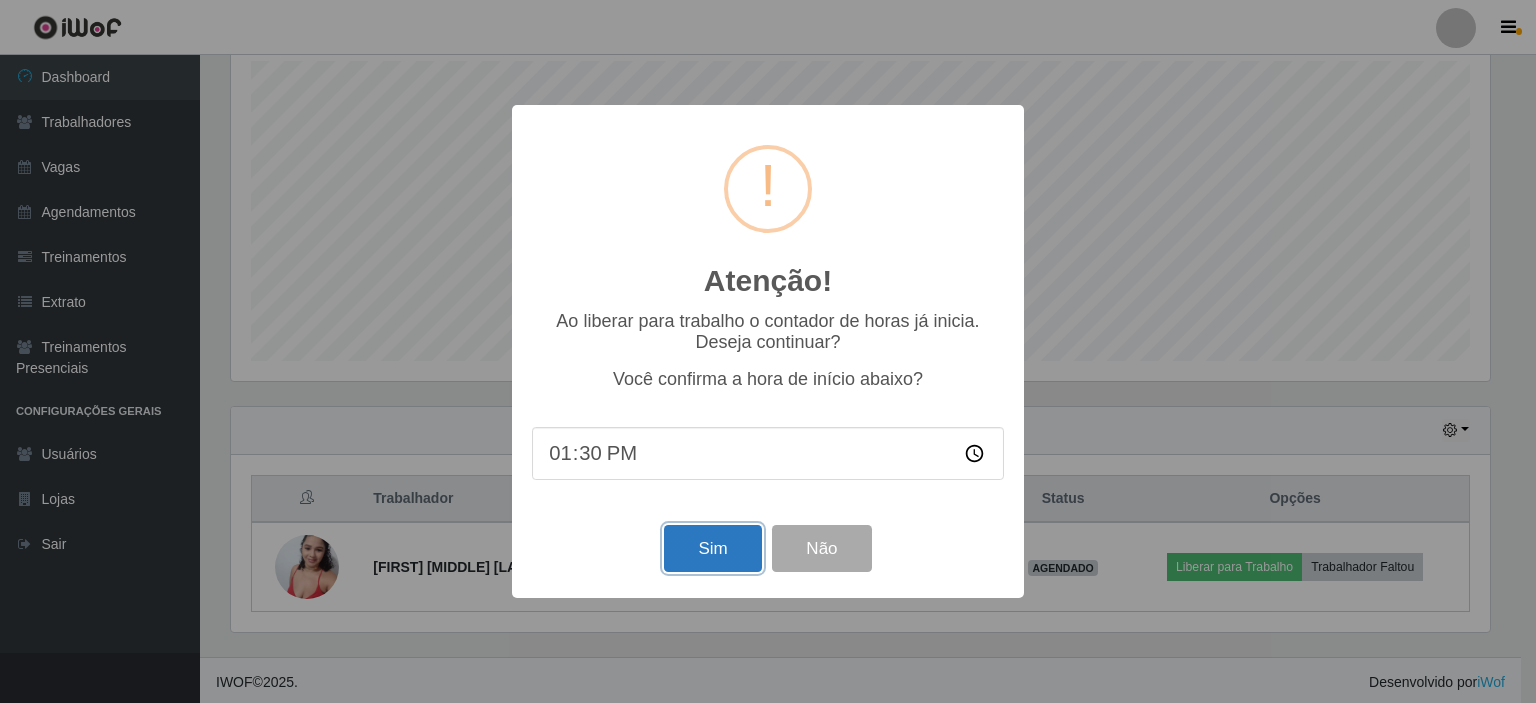 click on "Sim" at bounding box center [712, 548] 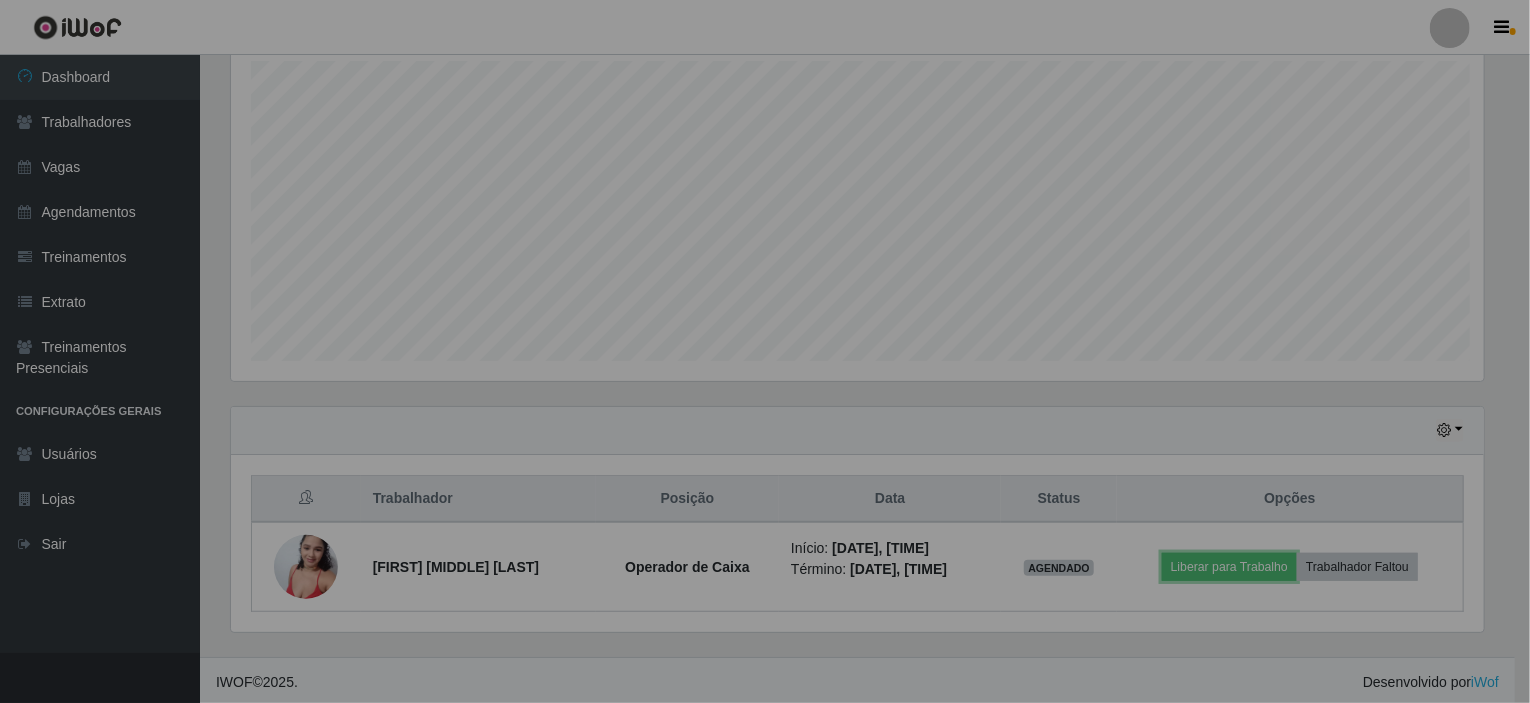 scroll, scrollTop: 999585, scrollLeft: 998731, axis: both 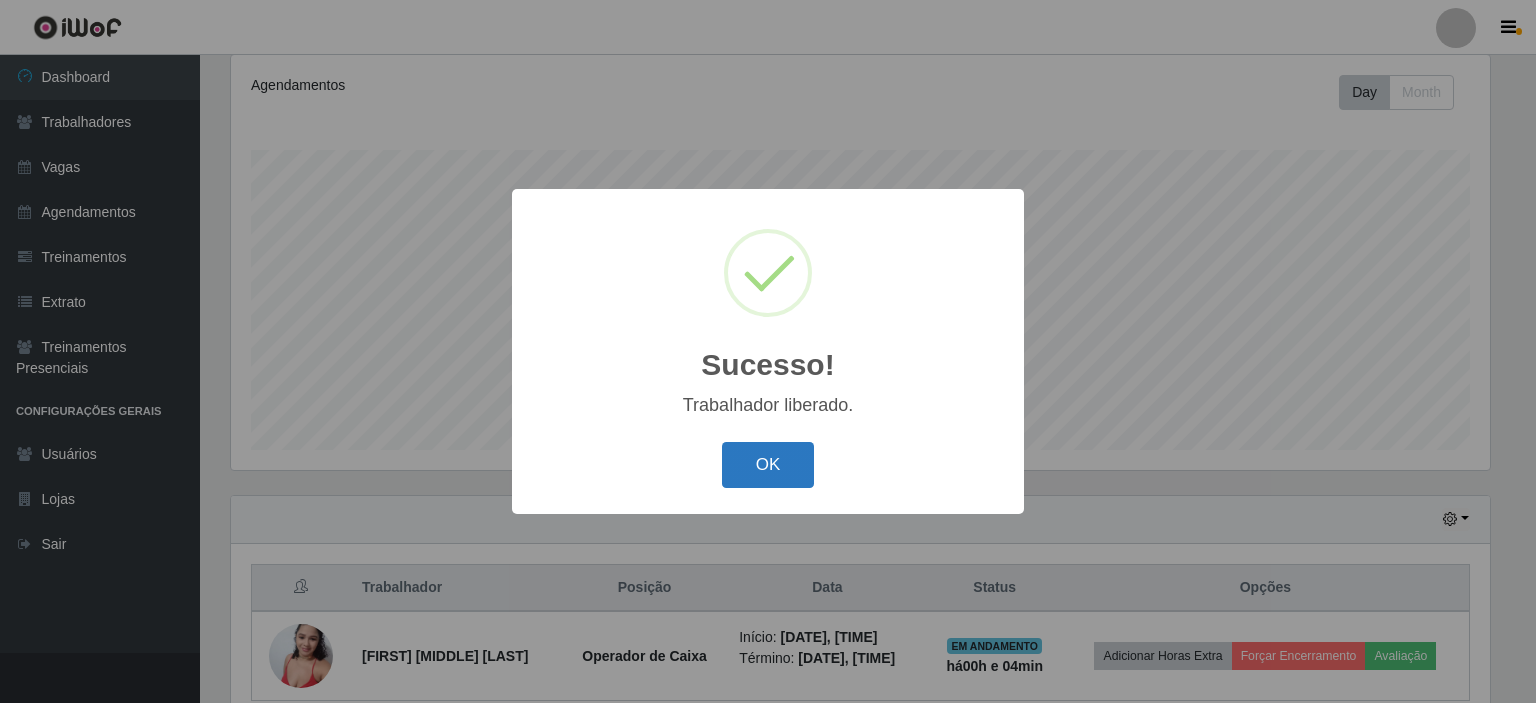click on "OK" at bounding box center [768, 465] 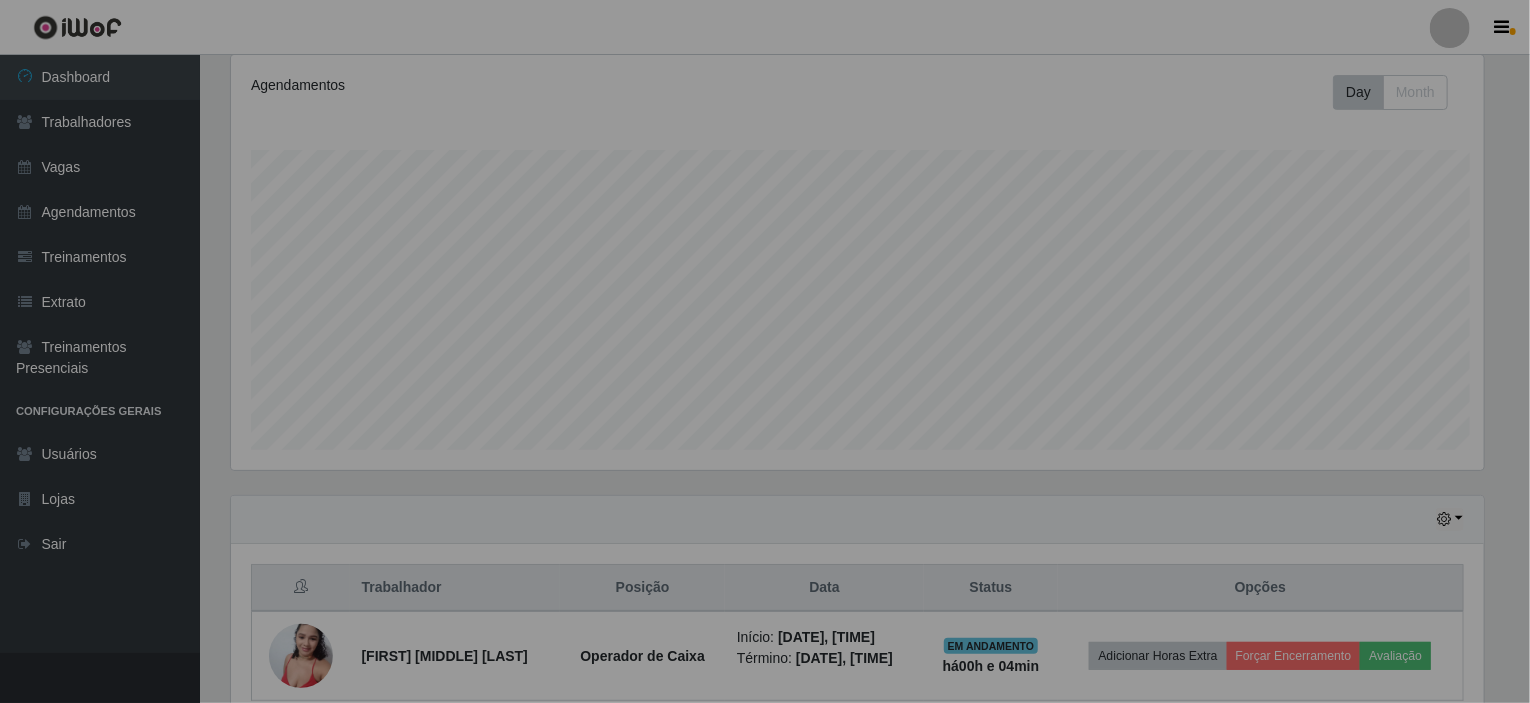 scroll, scrollTop: 999585, scrollLeft: 998731, axis: both 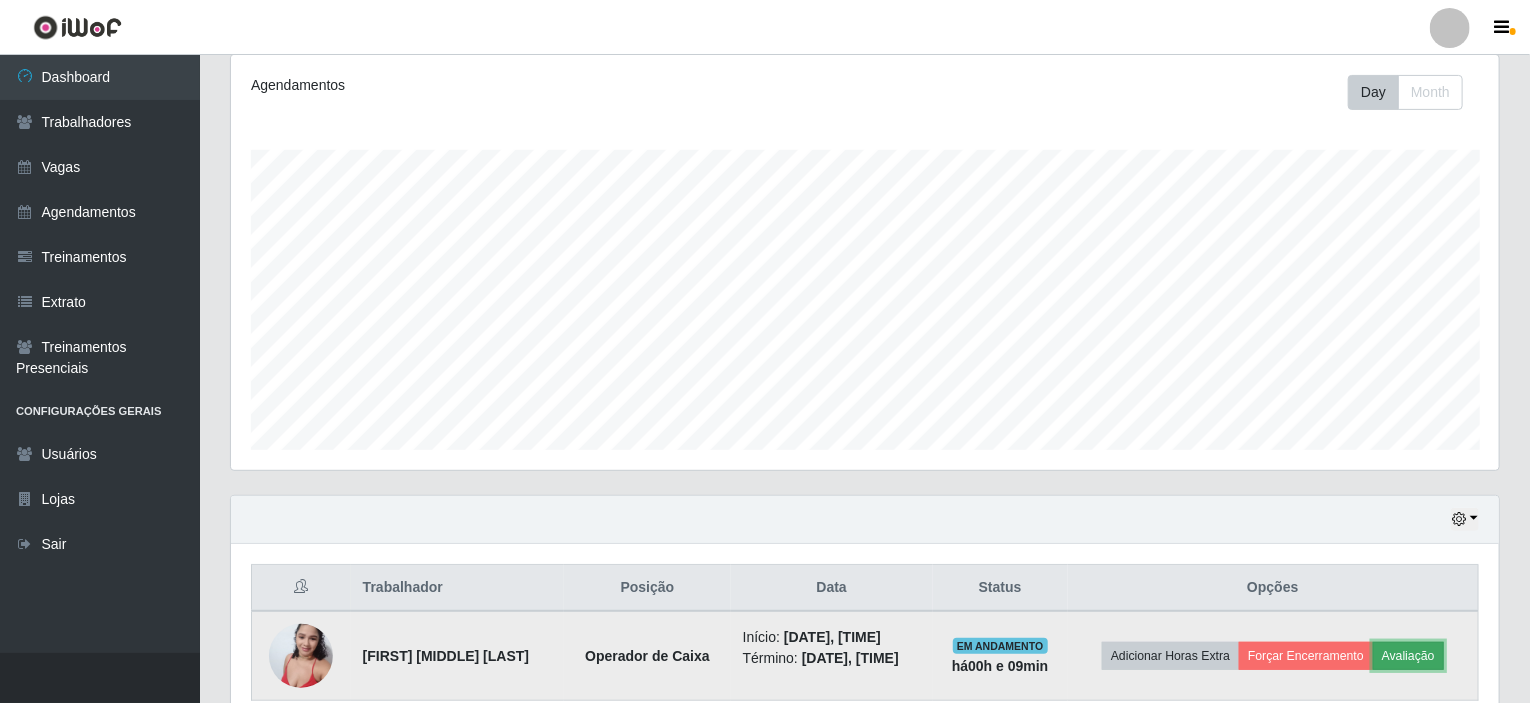click on "Avaliação" at bounding box center [1408, 656] 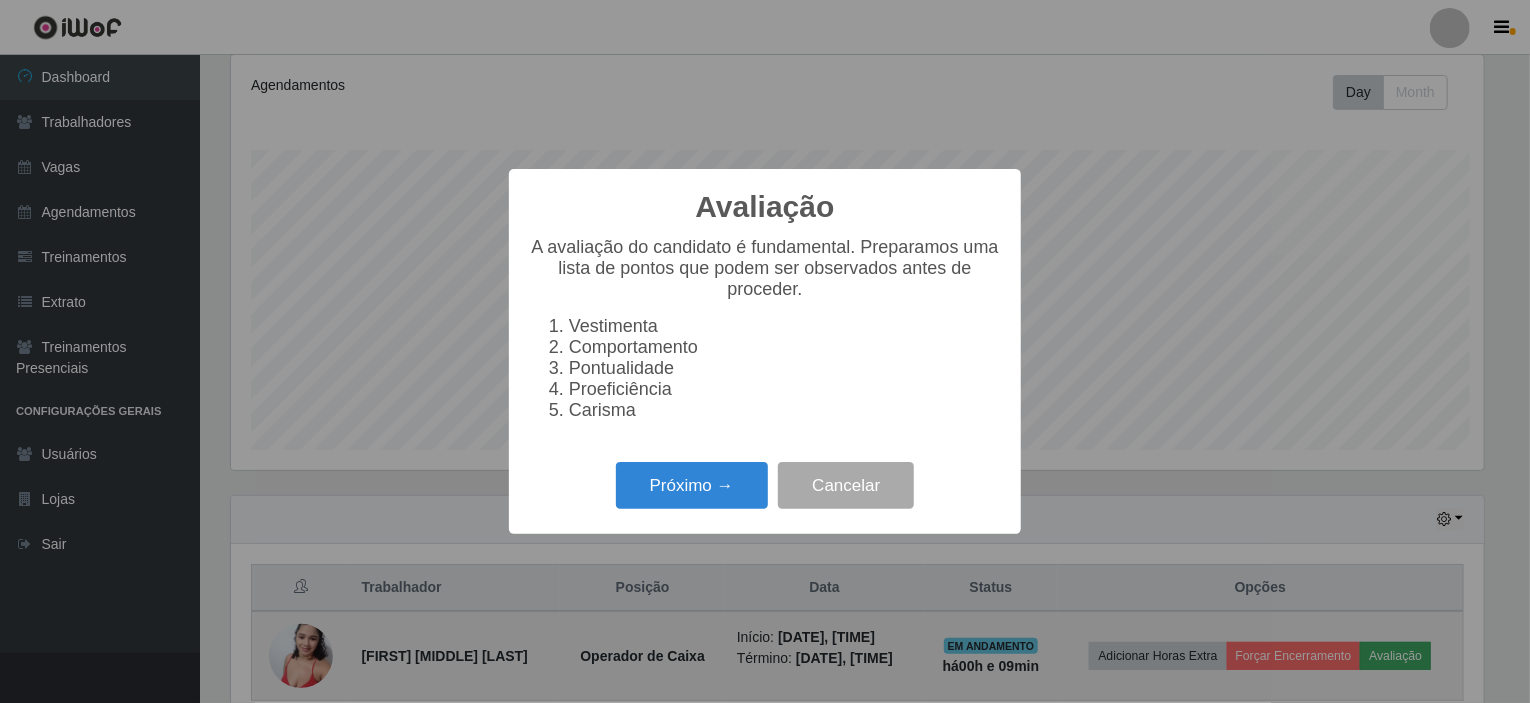 scroll, scrollTop: 999585, scrollLeft: 998740, axis: both 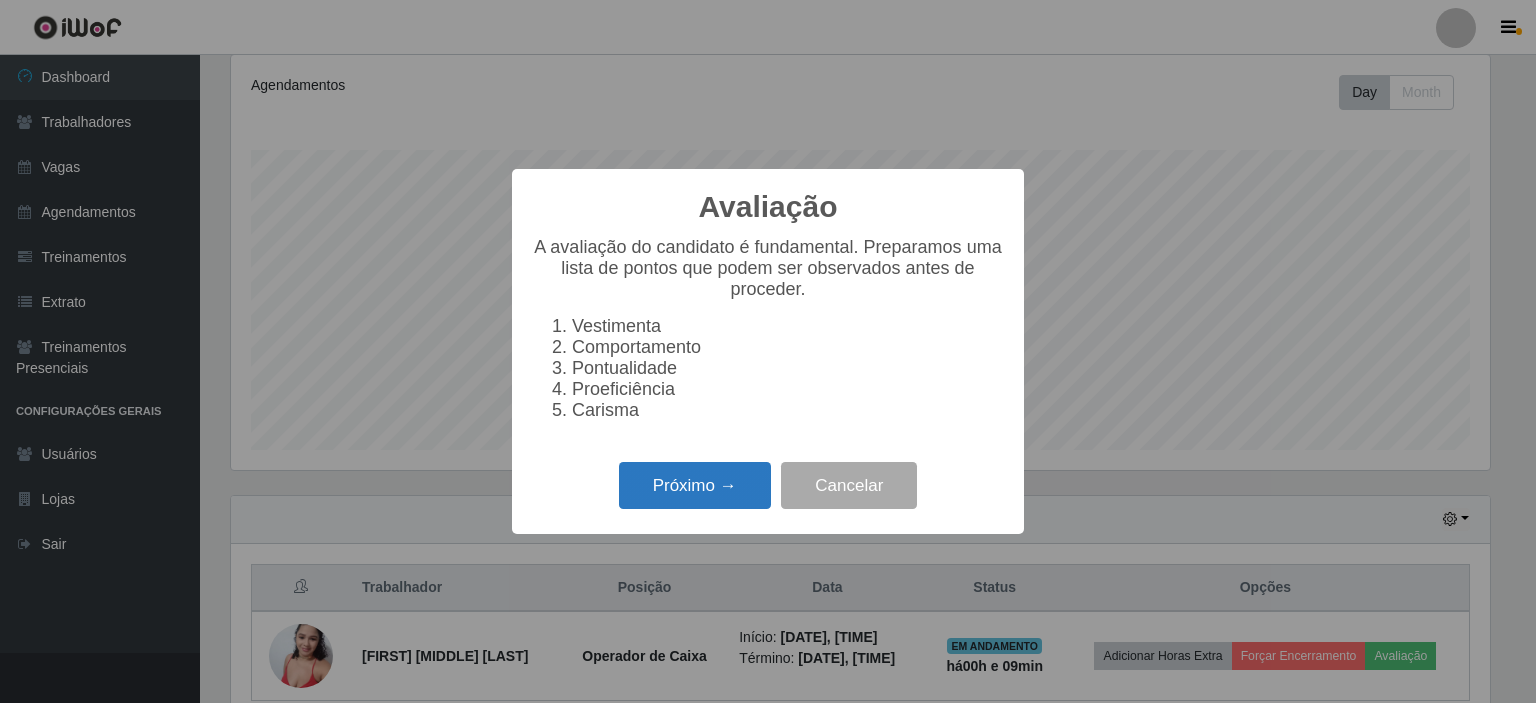 click on "Próximo →" at bounding box center (695, 485) 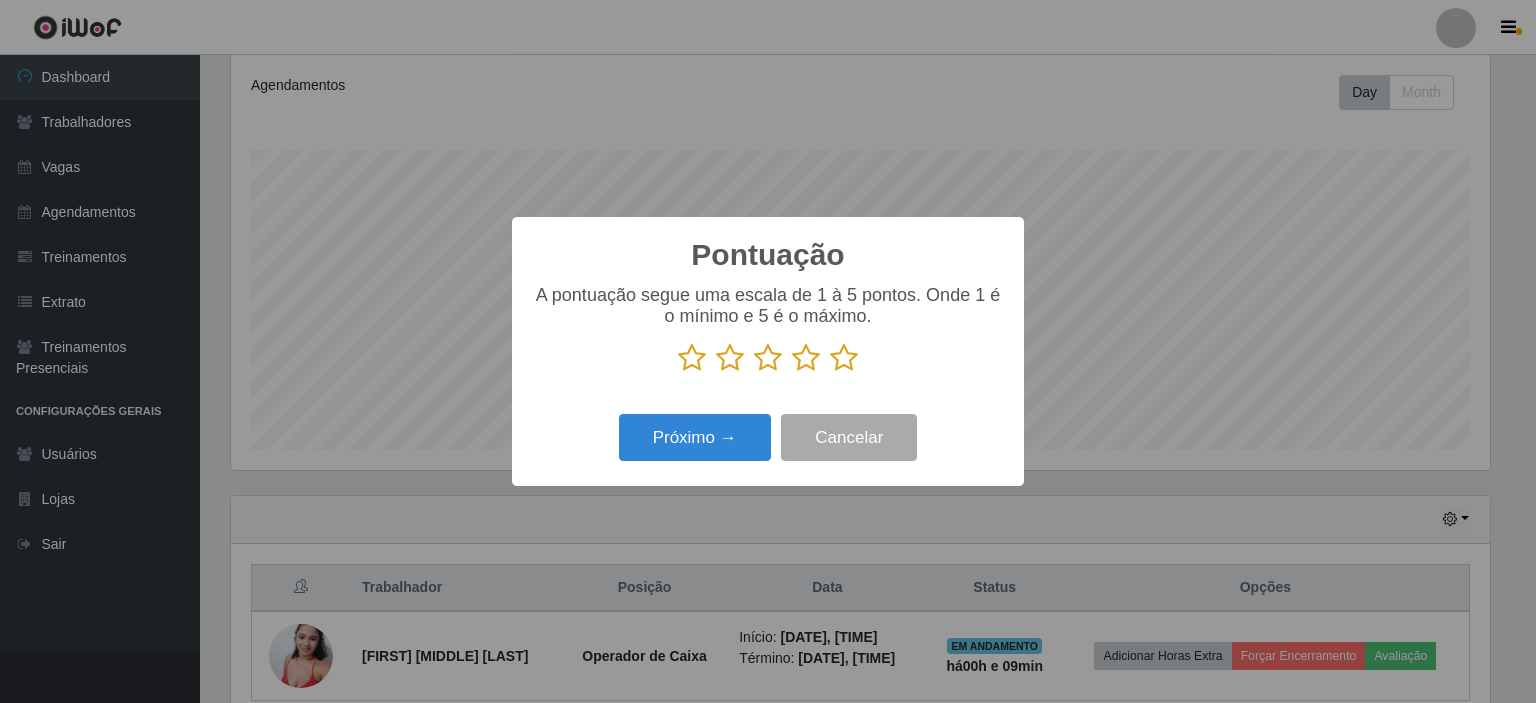 click at bounding box center (692, 358) 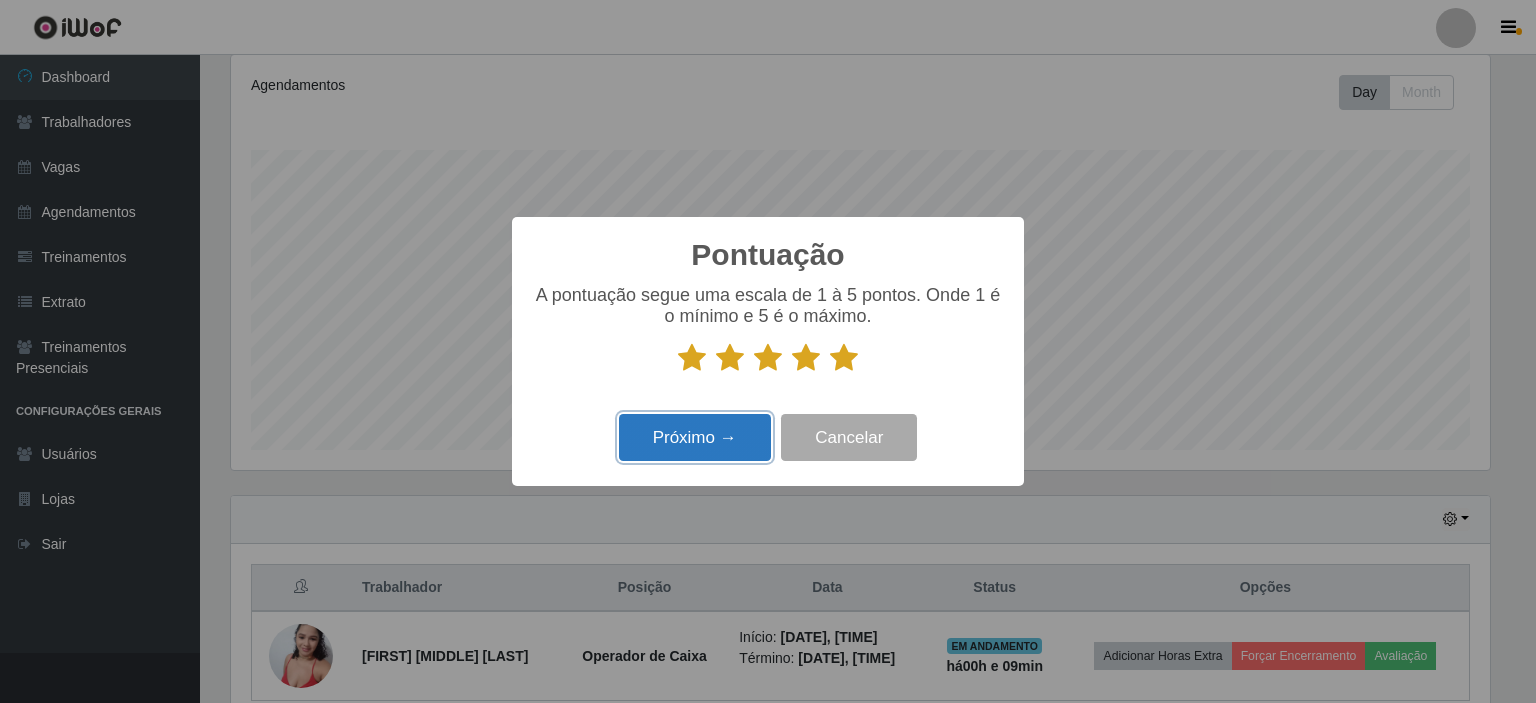 click on "Próximo →" at bounding box center (695, 437) 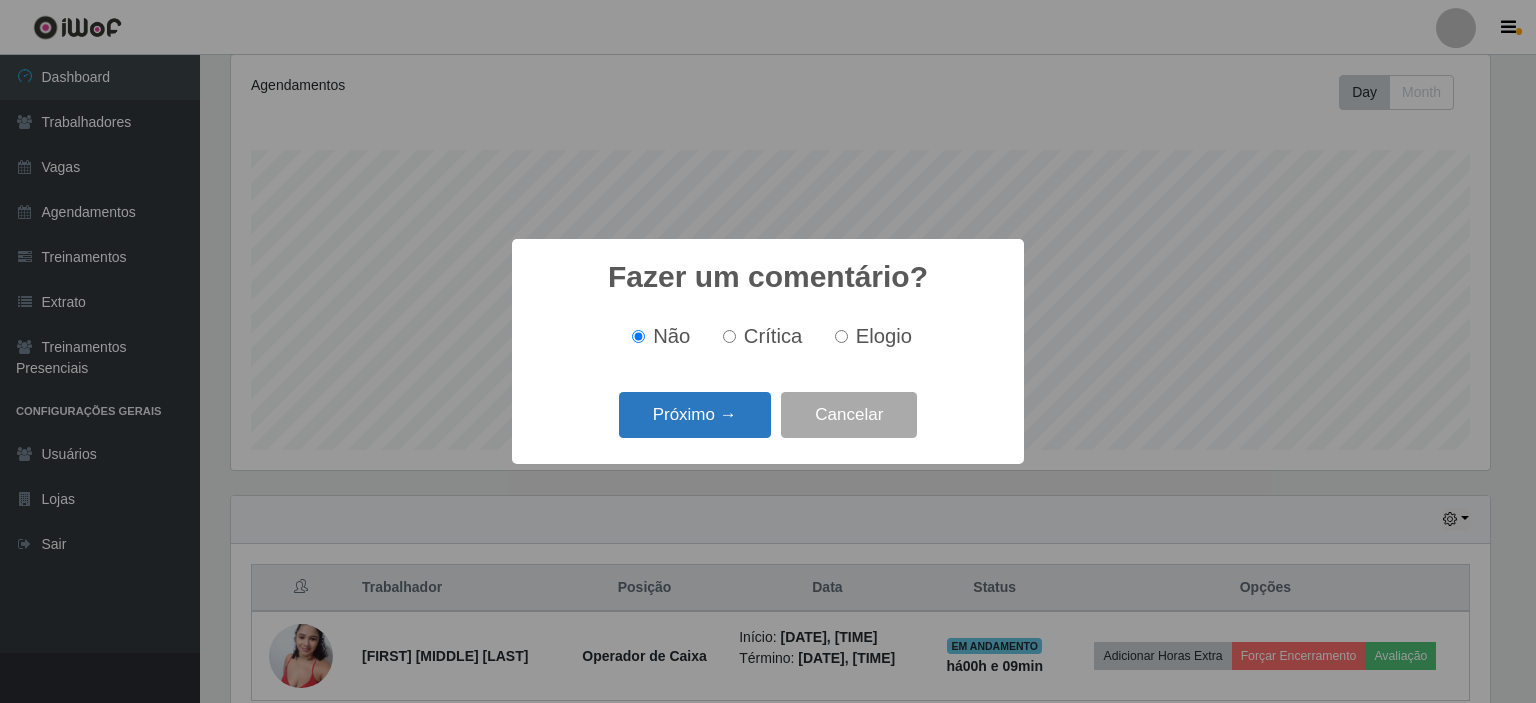 click on "Próximo →" at bounding box center (695, 415) 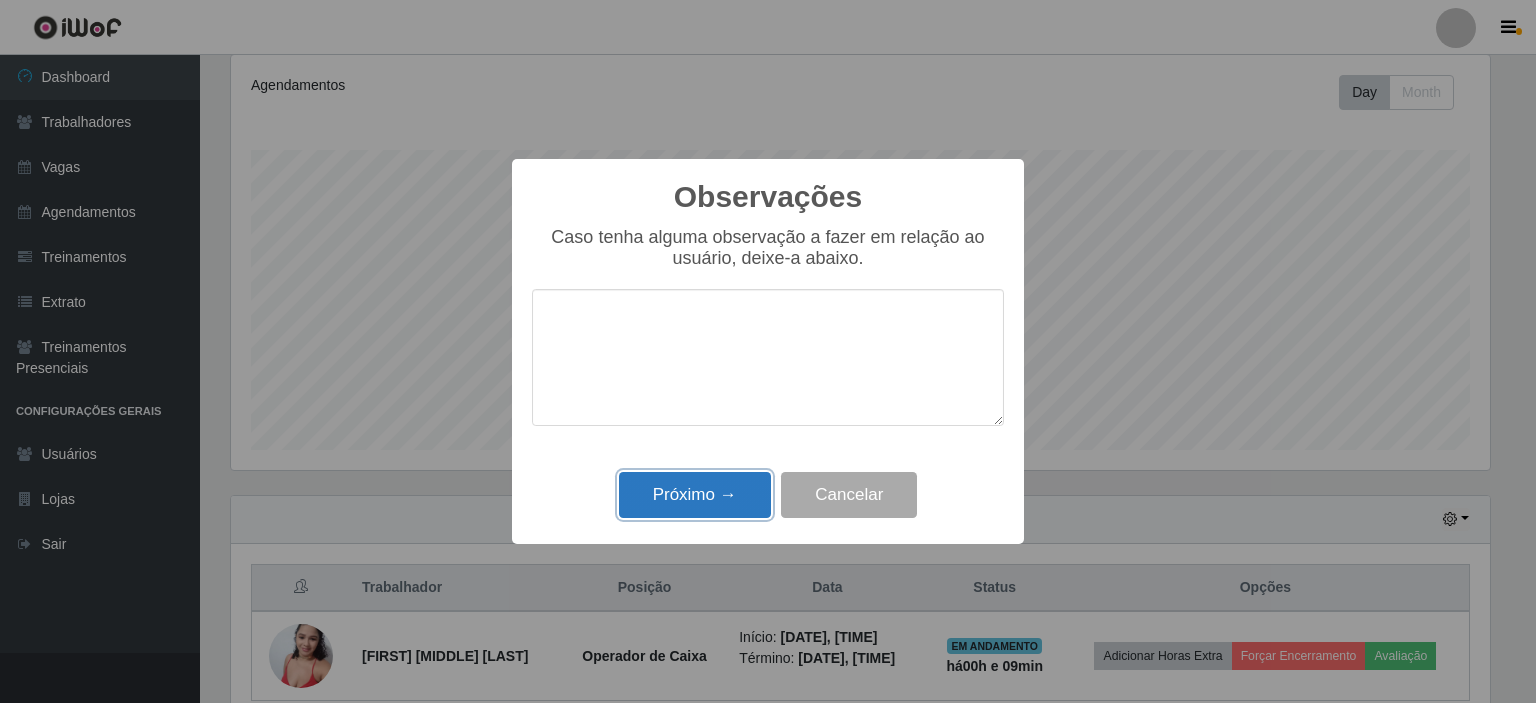 click on "Próximo →" at bounding box center [695, 495] 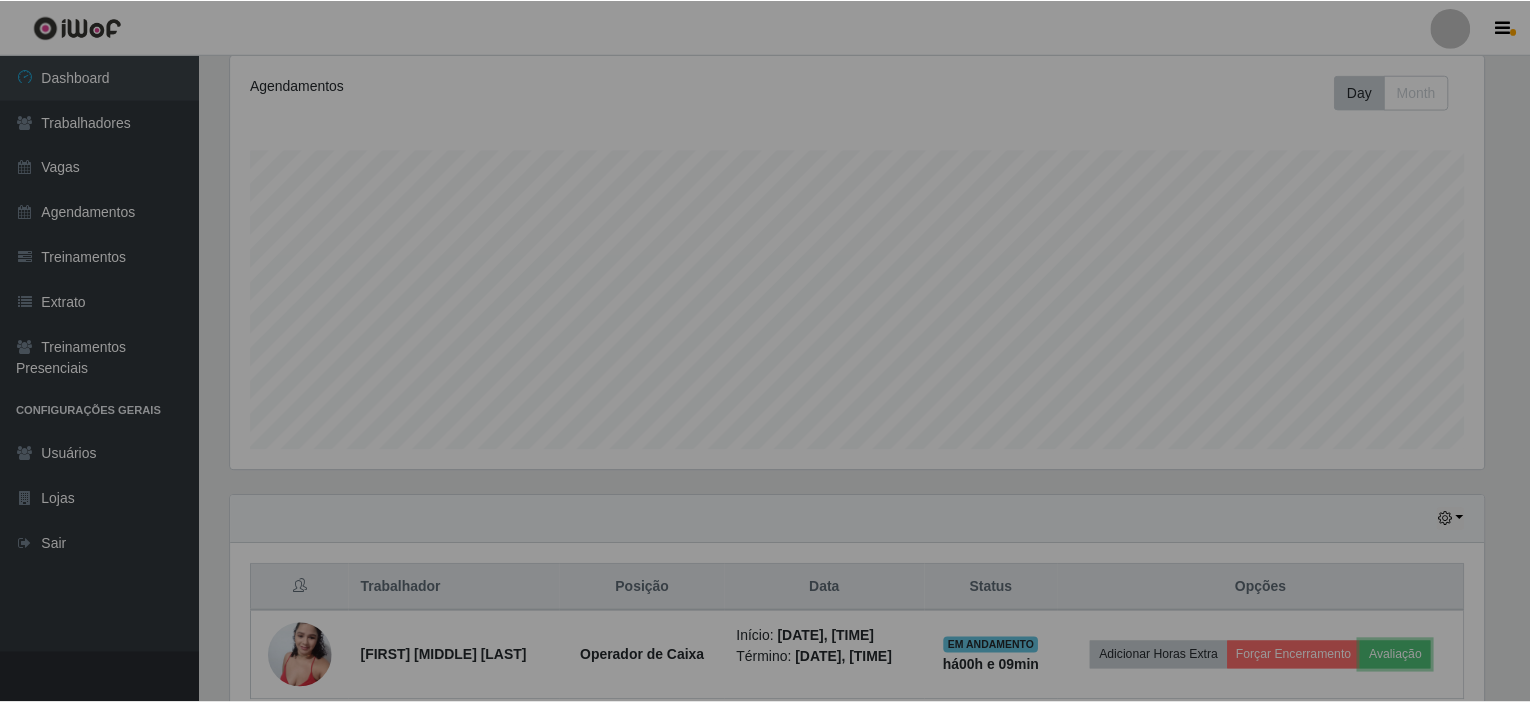 scroll, scrollTop: 999585, scrollLeft: 998731, axis: both 